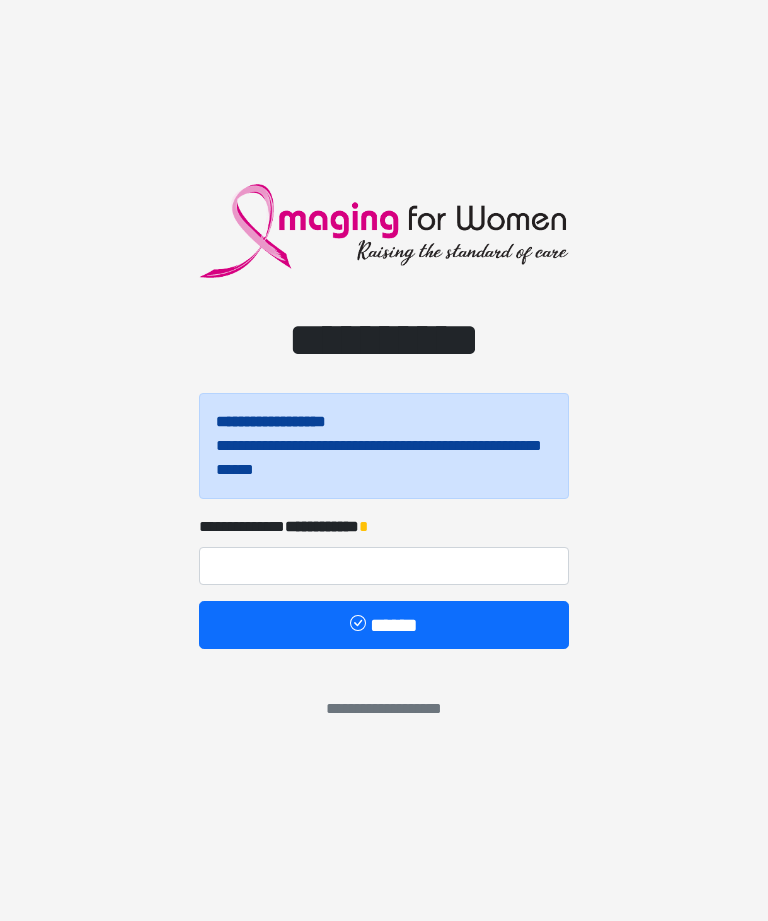 scroll, scrollTop: 0, scrollLeft: 0, axis: both 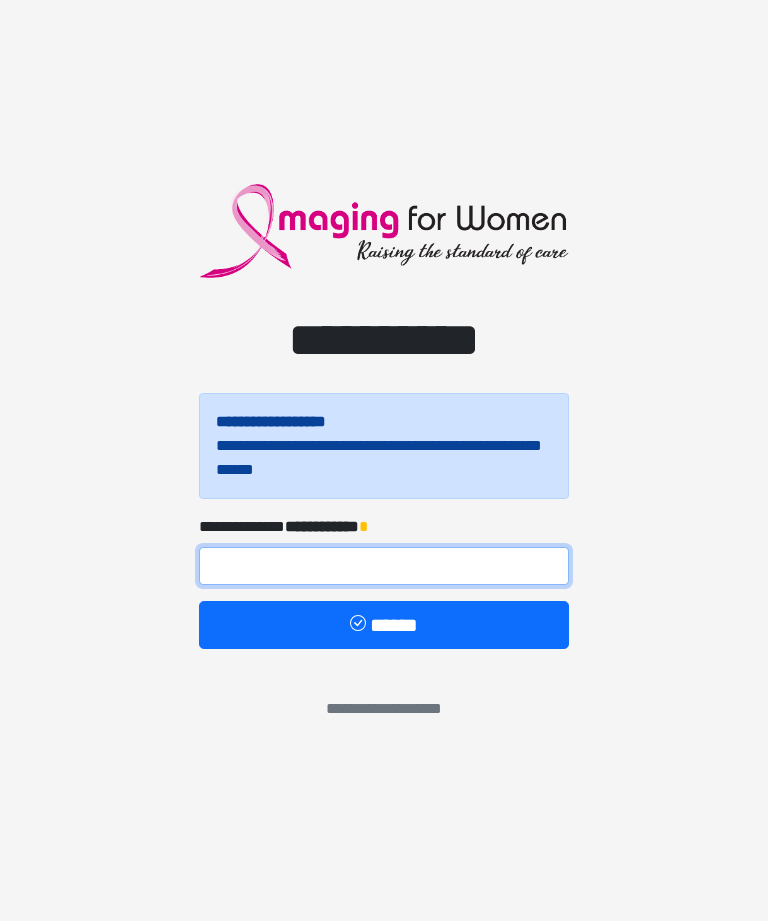 click at bounding box center (384, 566) 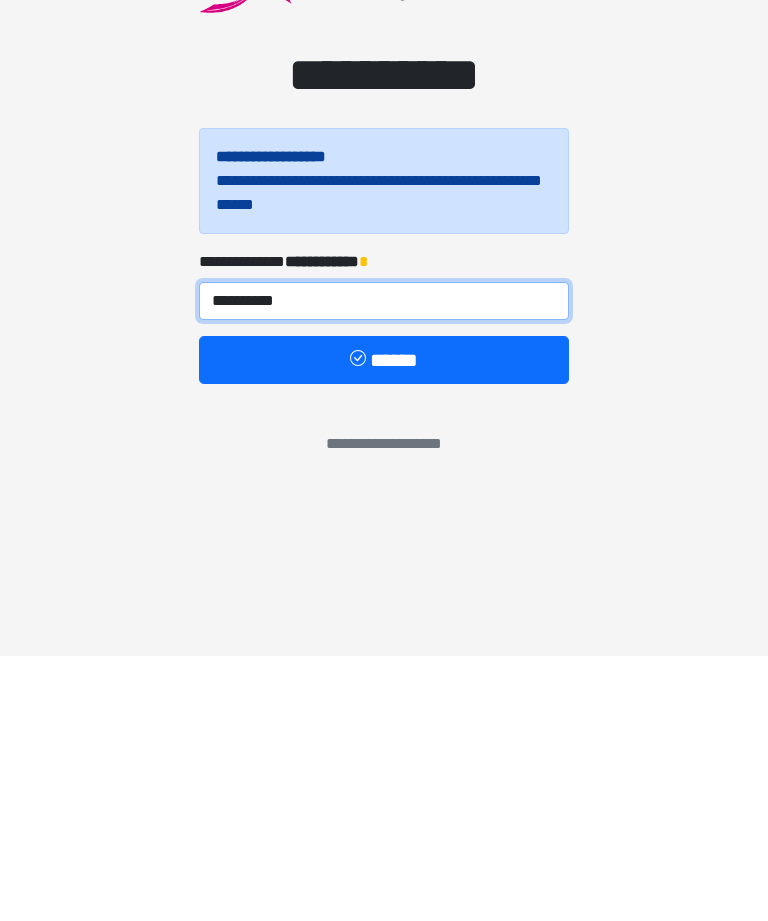 type on "**********" 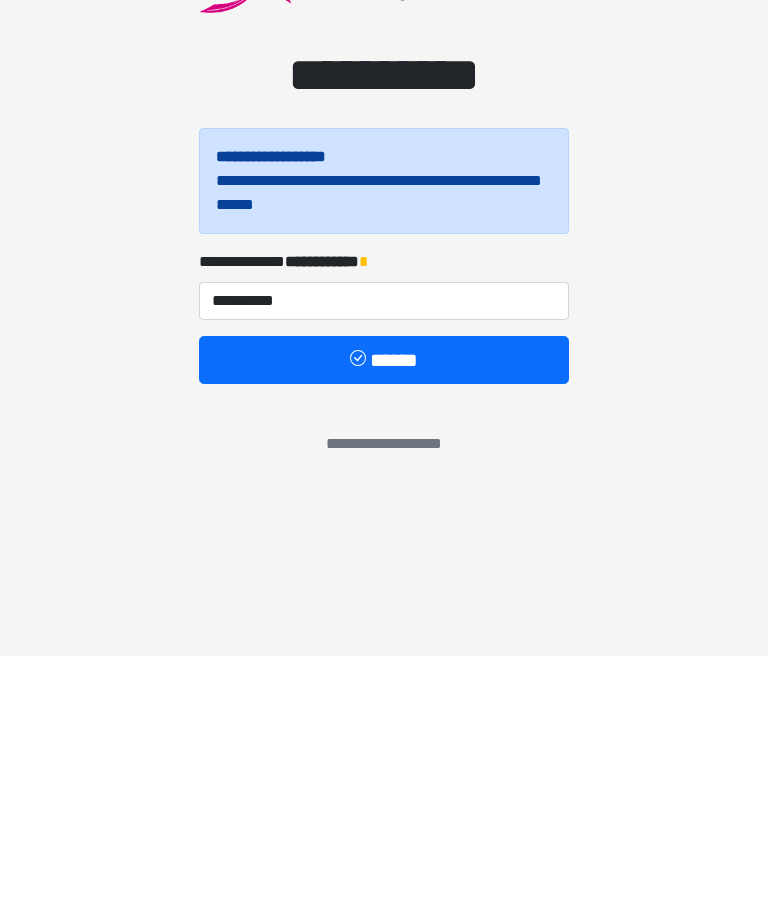 click on "******" at bounding box center [384, 625] 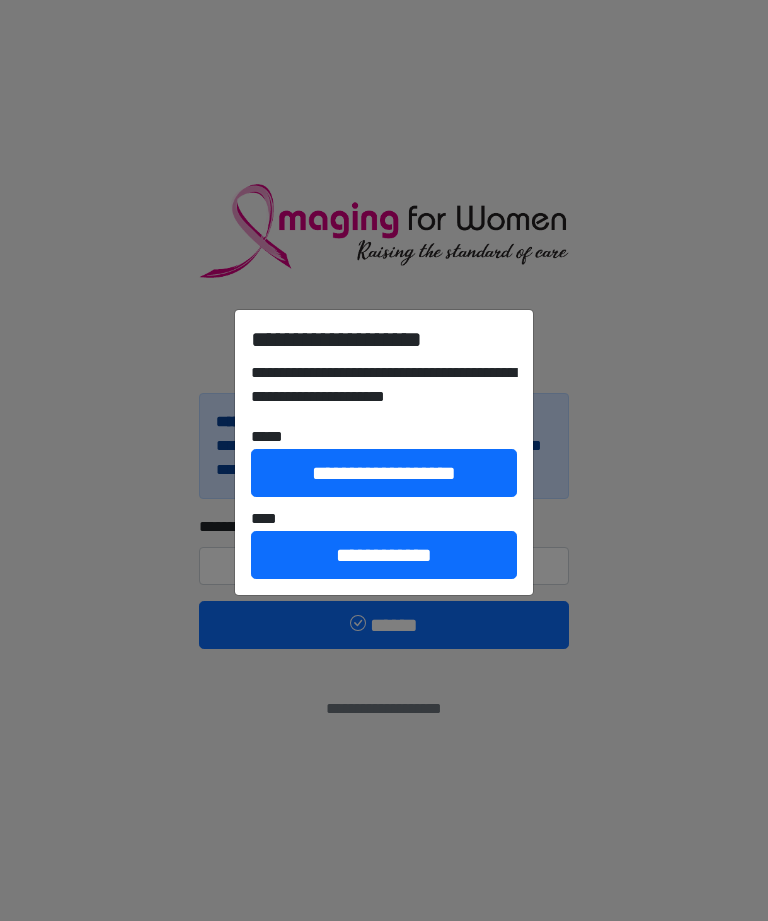 click on "**********" at bounding box center [384, 555] 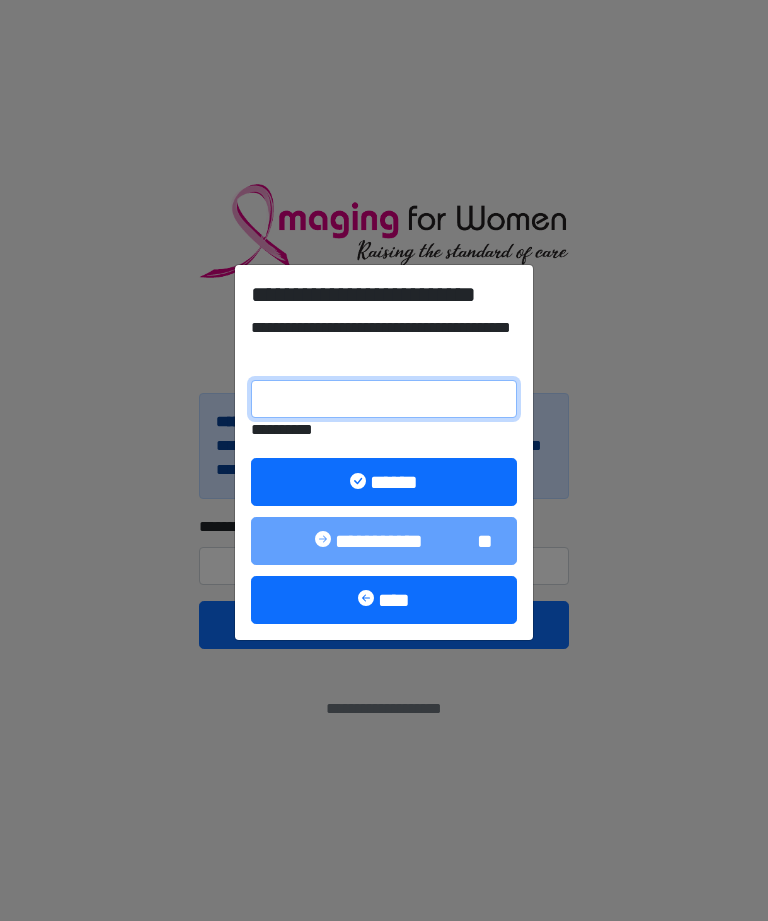 click on "**********" at bounding box center [384, 399] 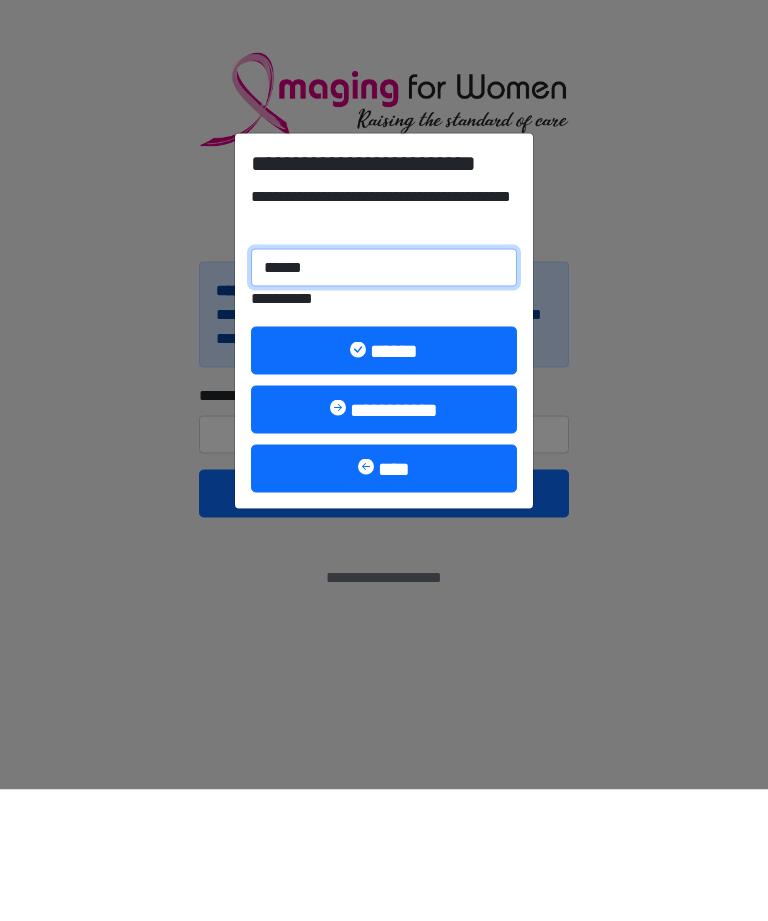 type on "******" 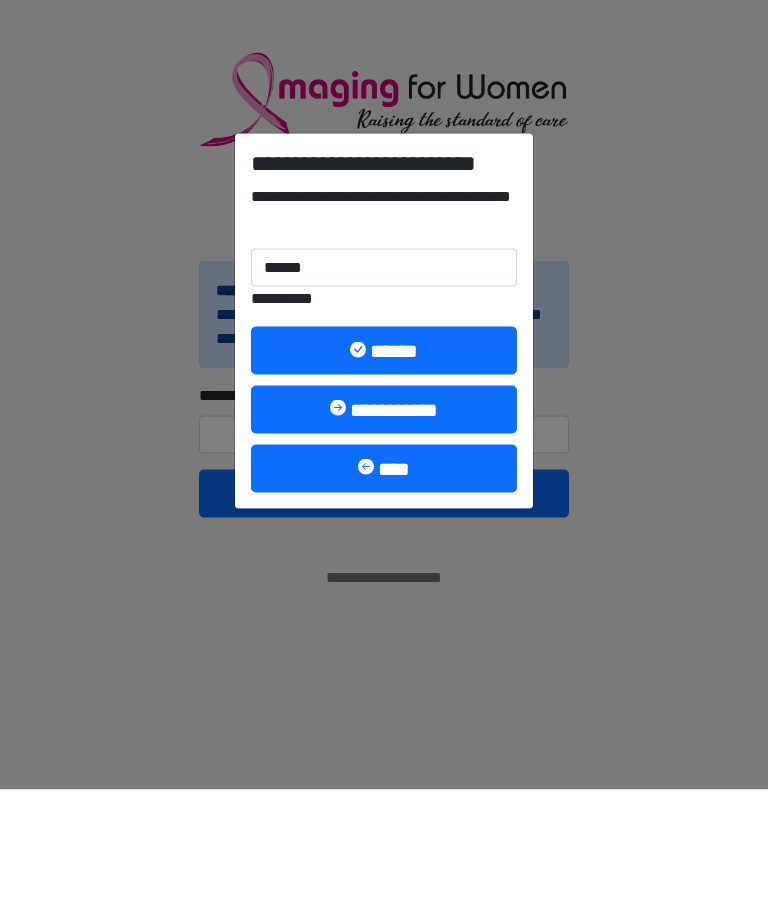 click on "******" at bounding box center [384, 482] 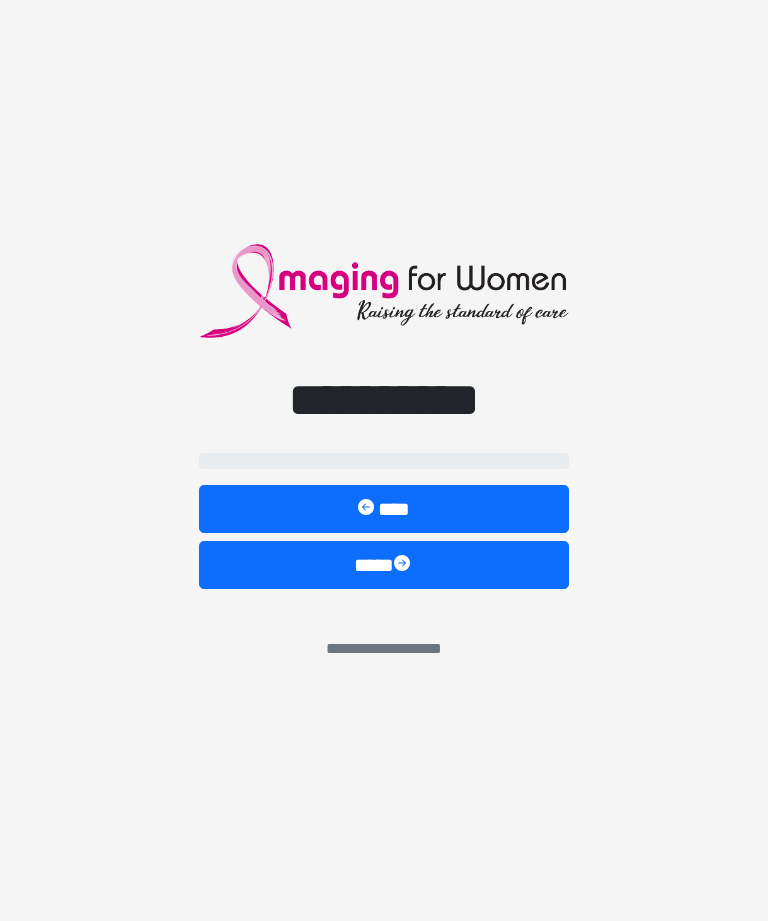 select on "**" 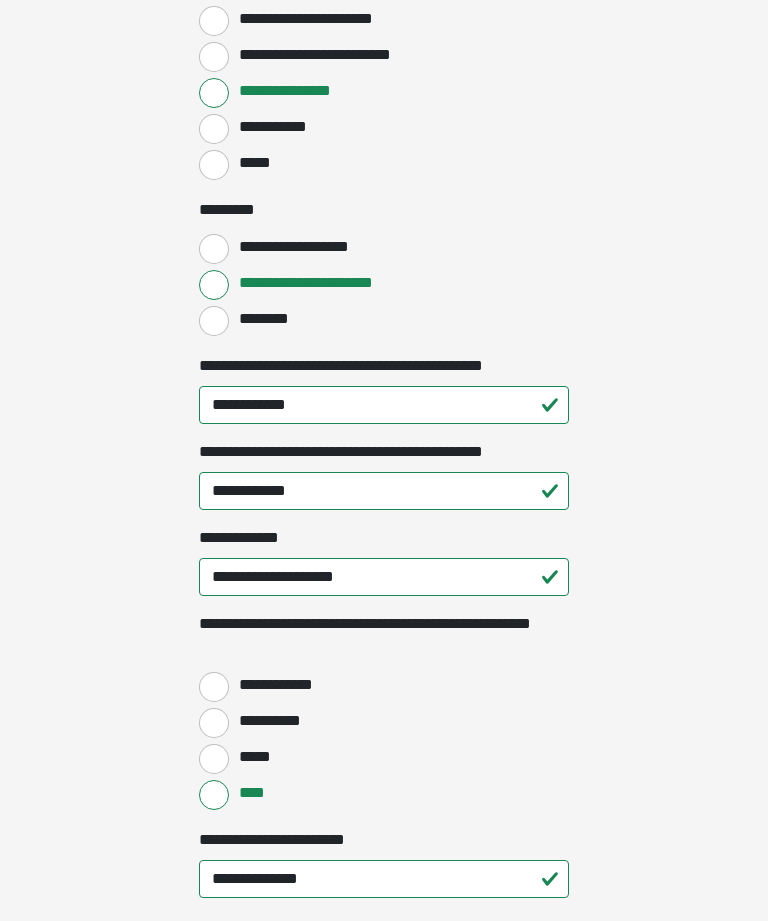 scroll, scrollTop: 2180, scrollLeft: 0, axis: vertical 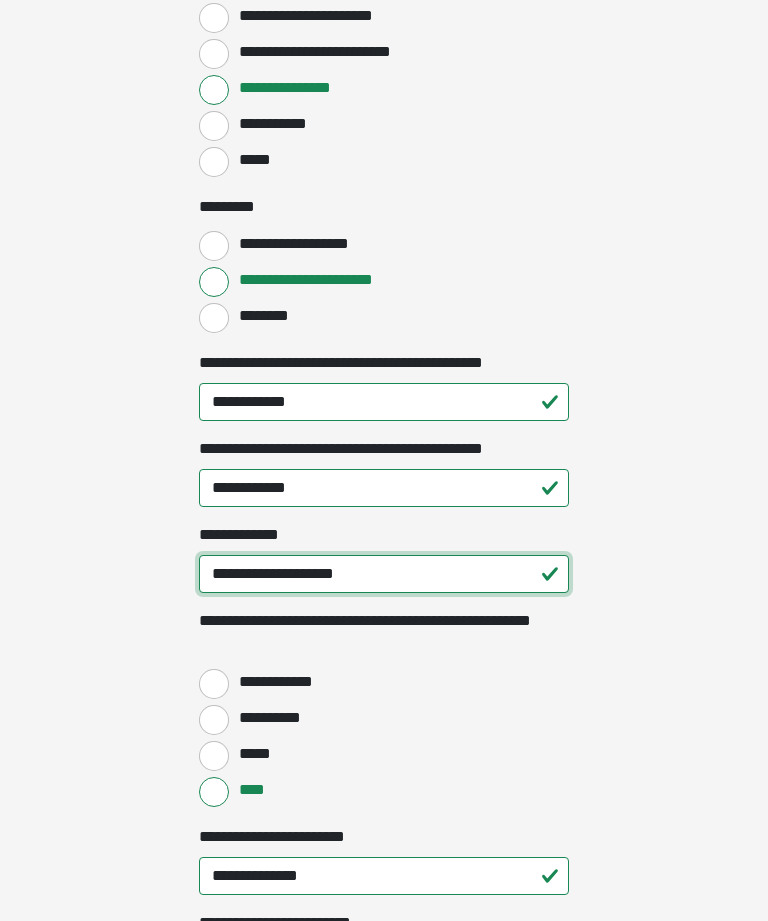 click on "**********" at bounding box center (384, 575) 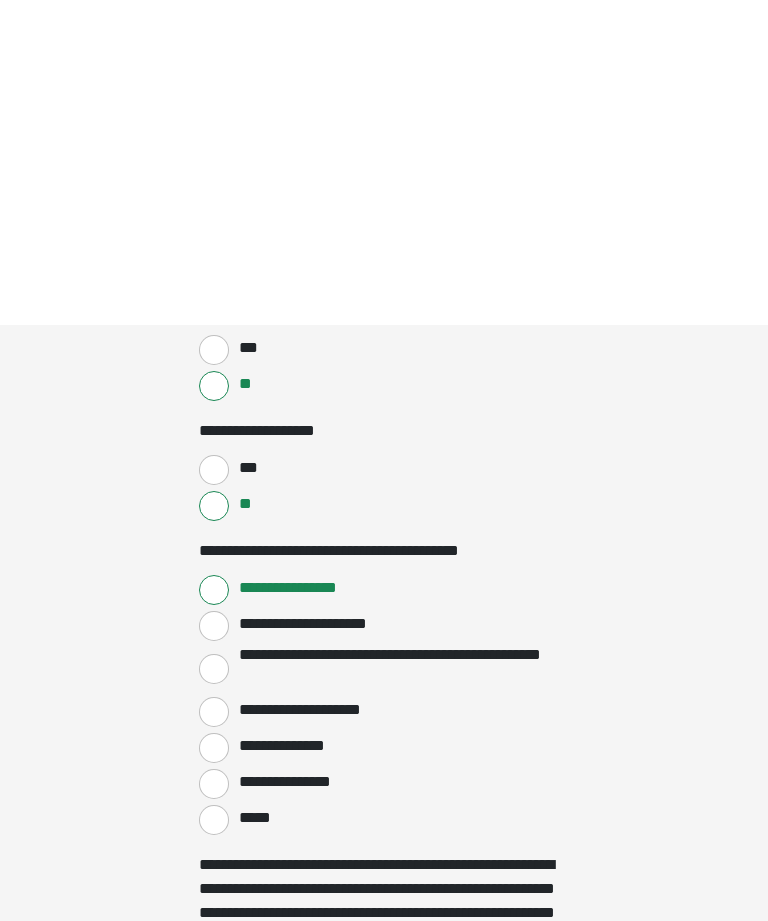 scroll, scrollTop: 3313, scrollLeft: 0, axis: vertical 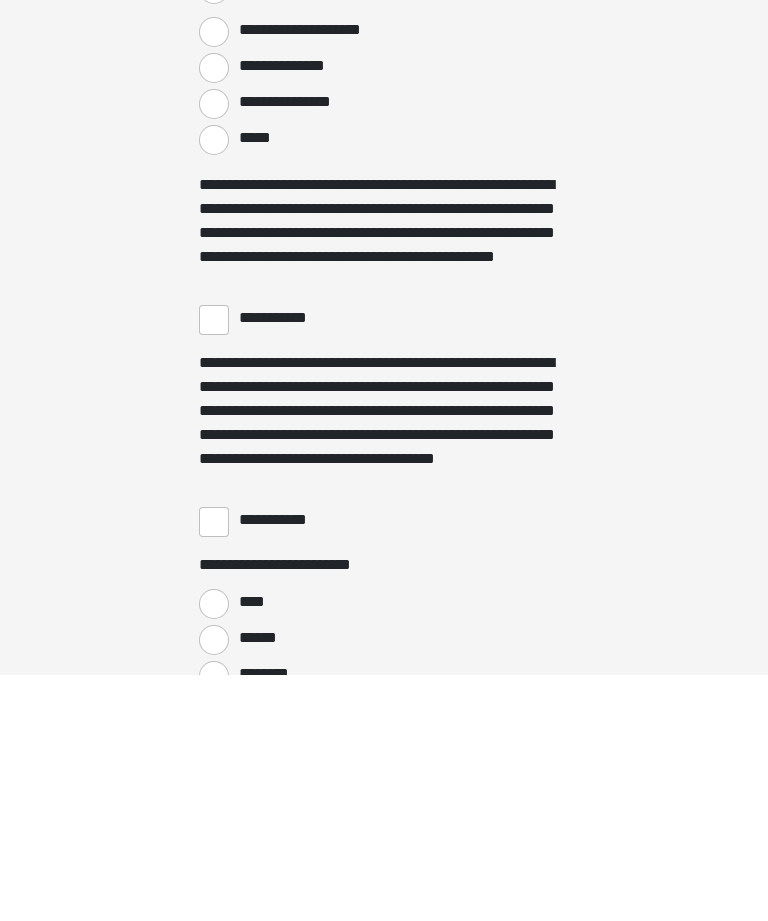 type on "**********" 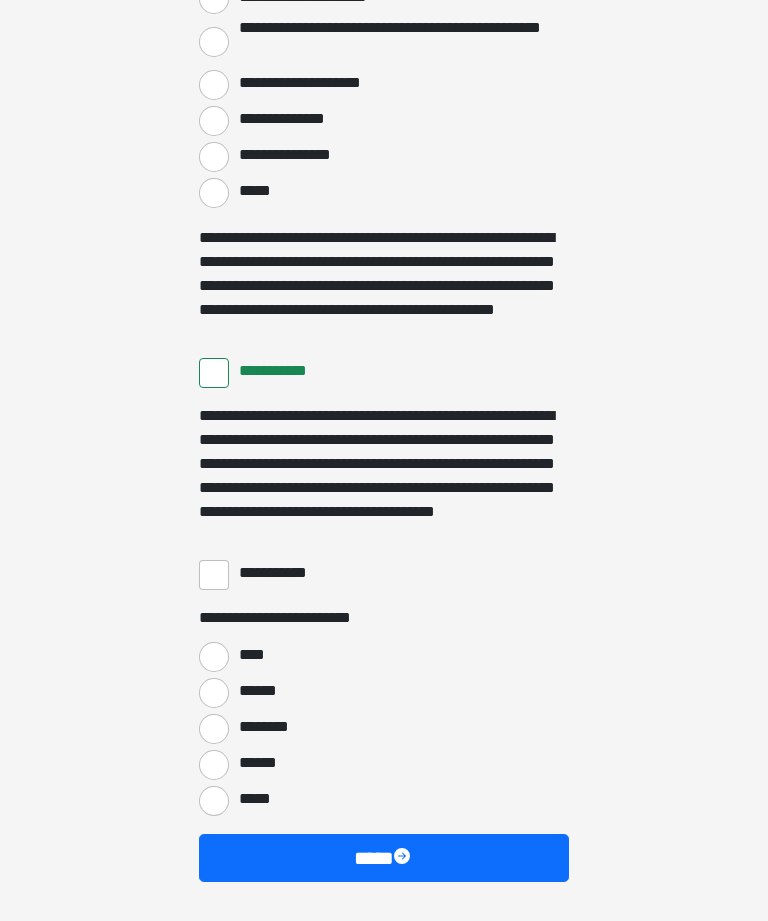 click on "**********" at bounding box center (214, 575) 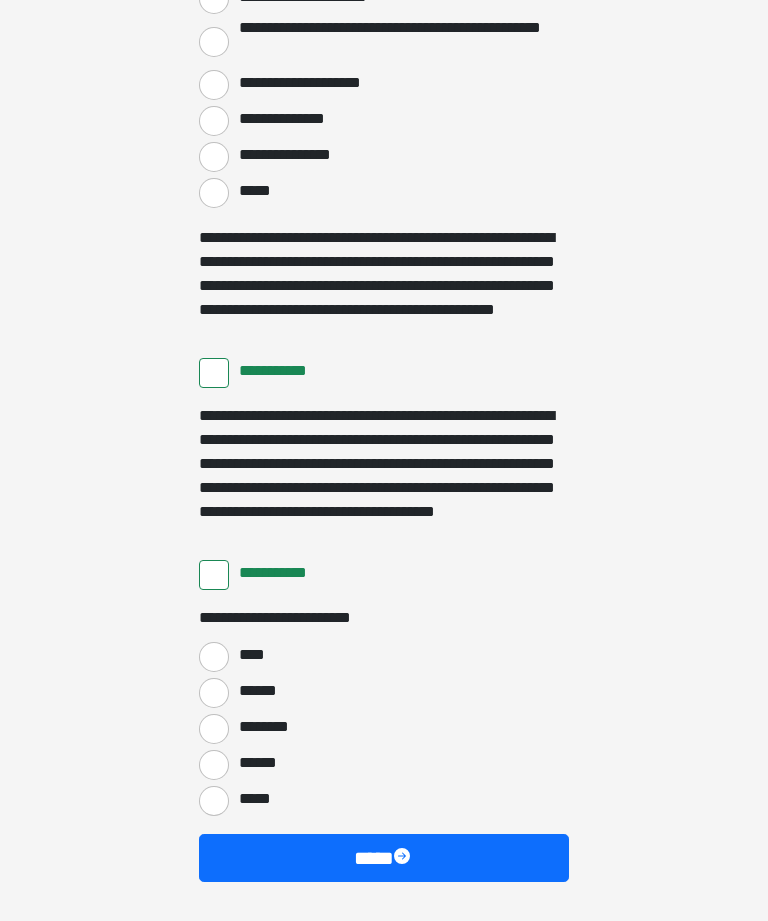 click on "****" at bounding box center (214, 657) 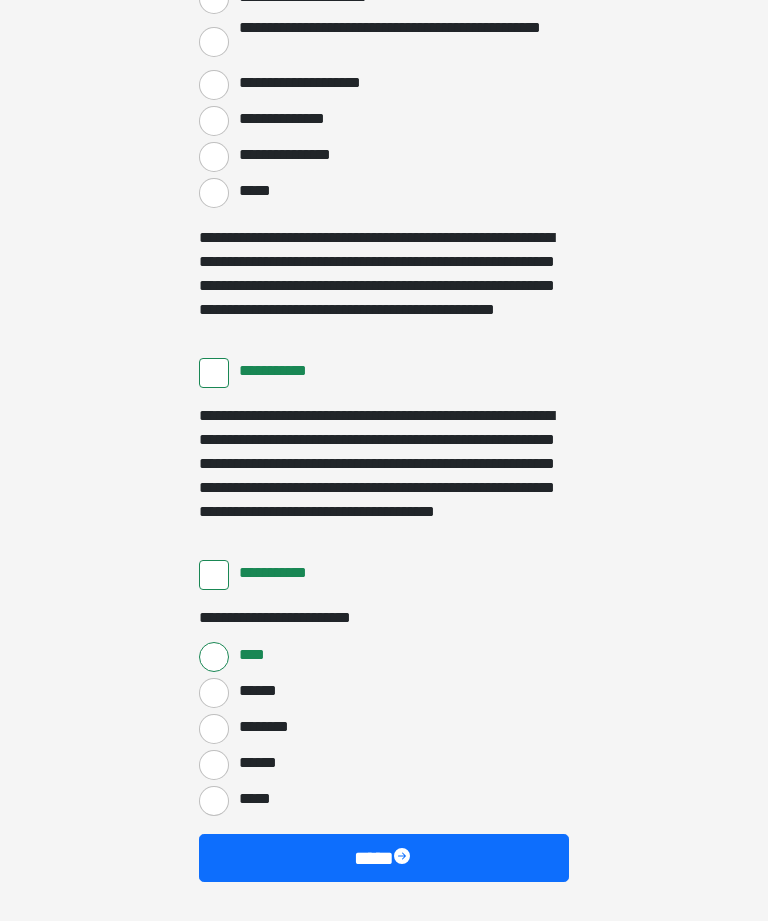 click at bounding box center (404, 858) 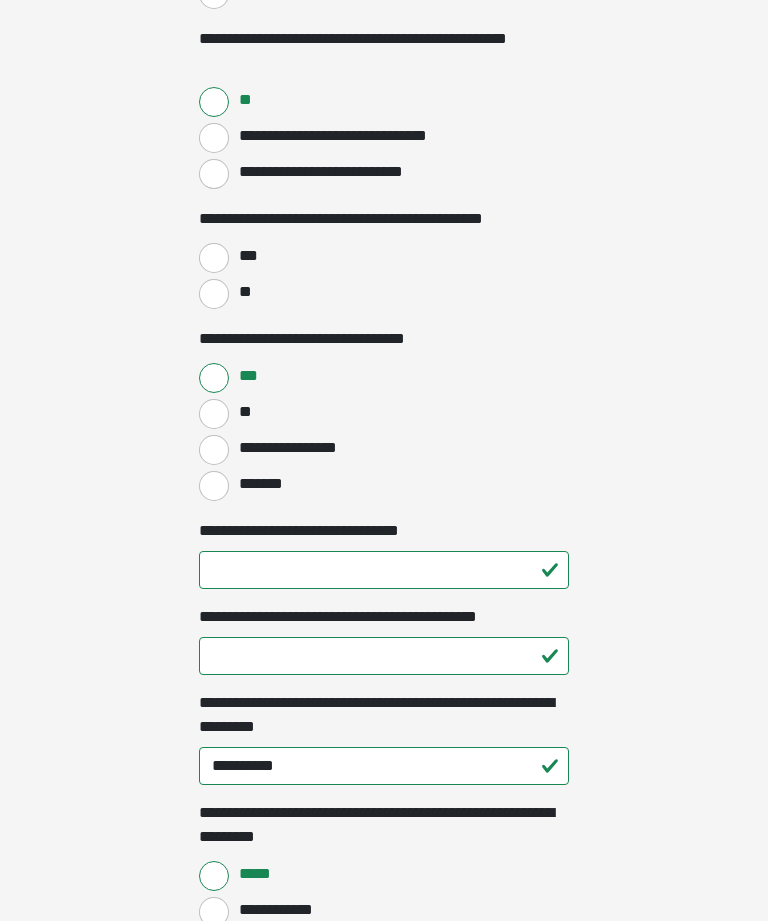 scroll, scrollTop: 1085, scrollLeft: 0, axis: vertical 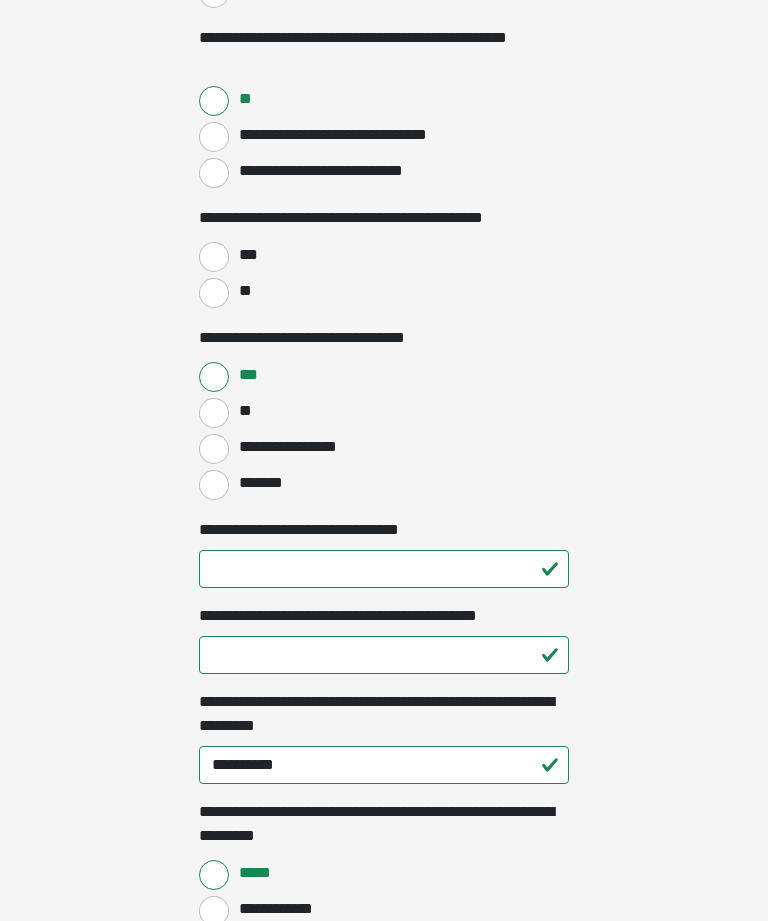 click on "***" at bounding box center (214, 258) 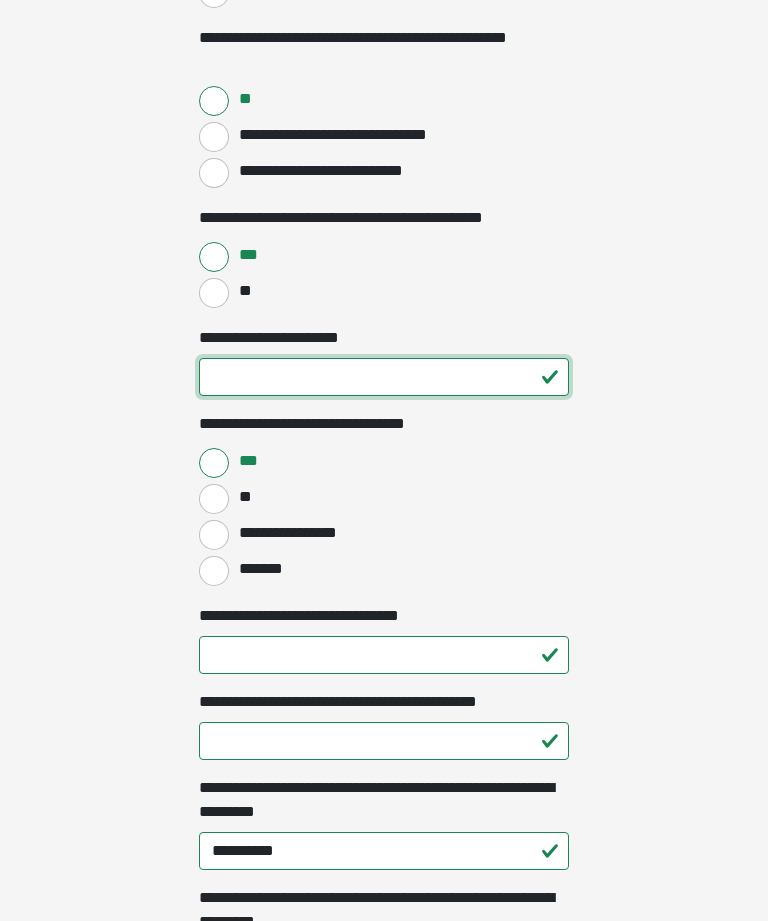 click on "**********" at bounding box center (384, 377) 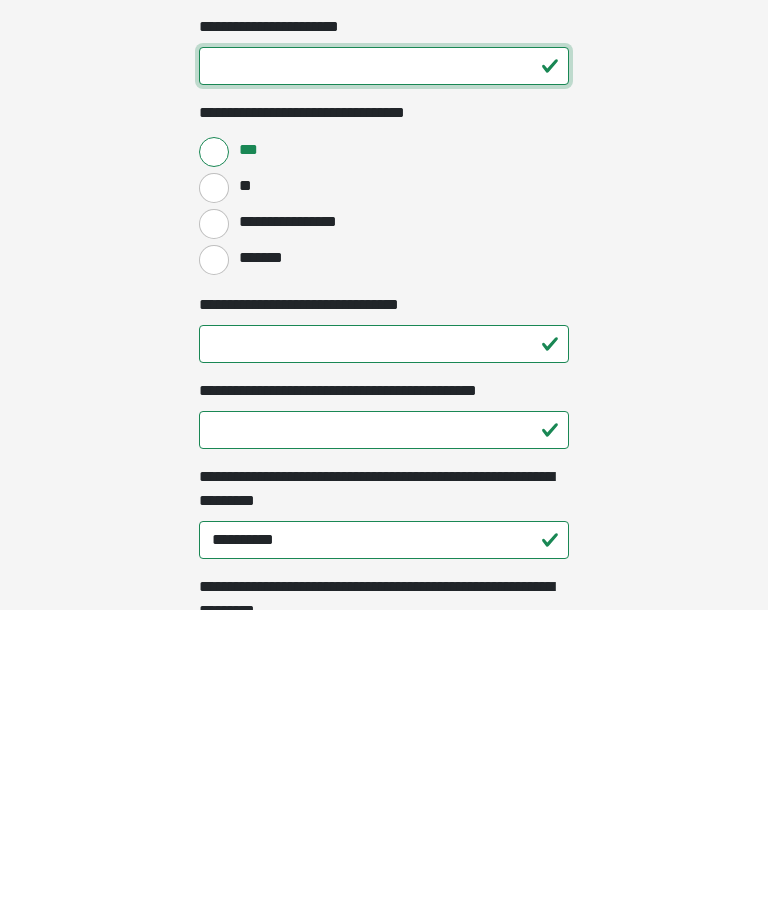 type on "**" 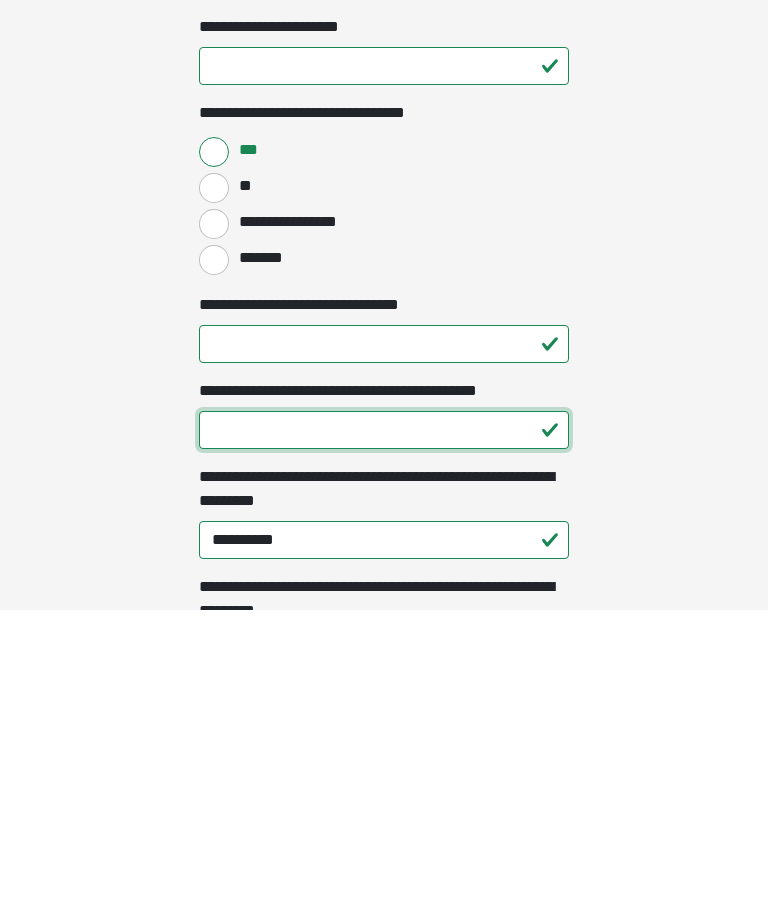 click on "**********" at bounding box center [384, 742] 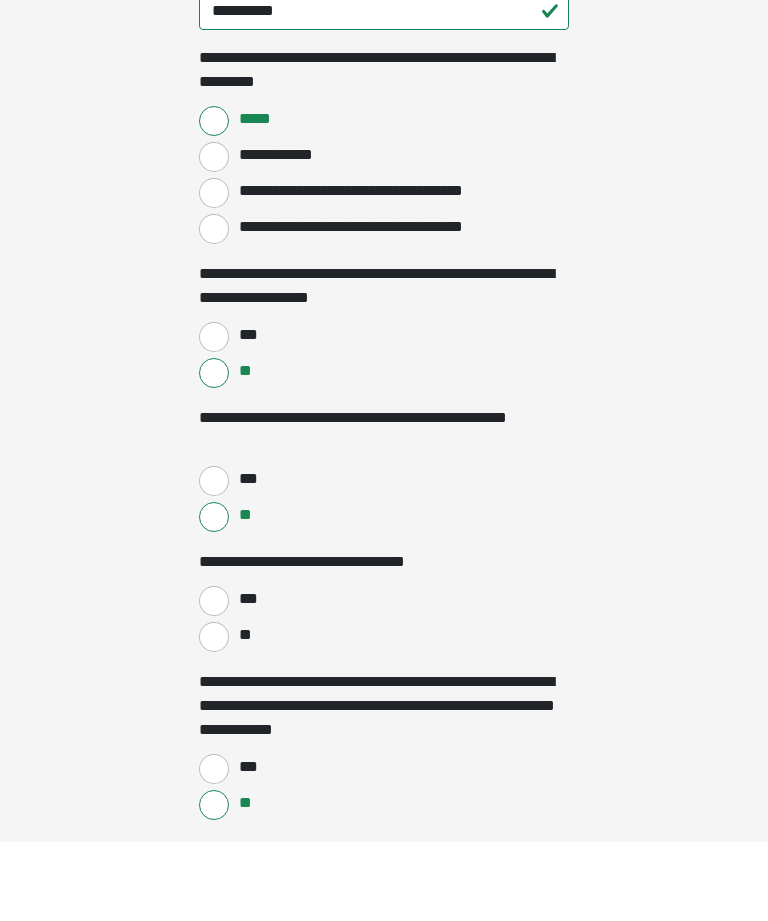 scroll, scrollTop: 1848, scrollLeft: 0, axis: vertical 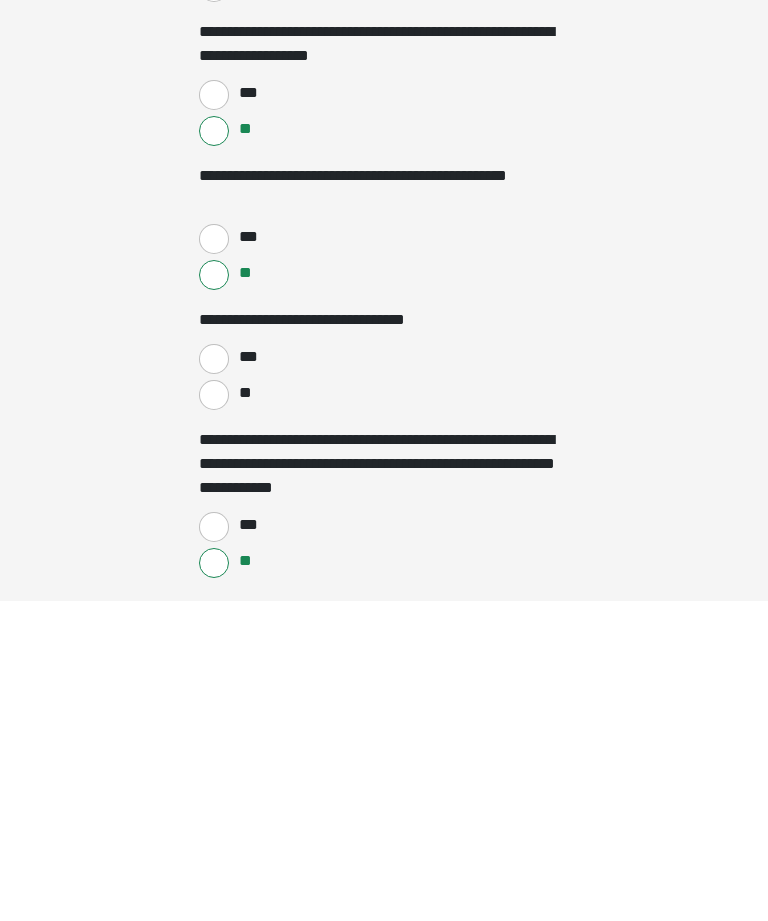 type on "**" 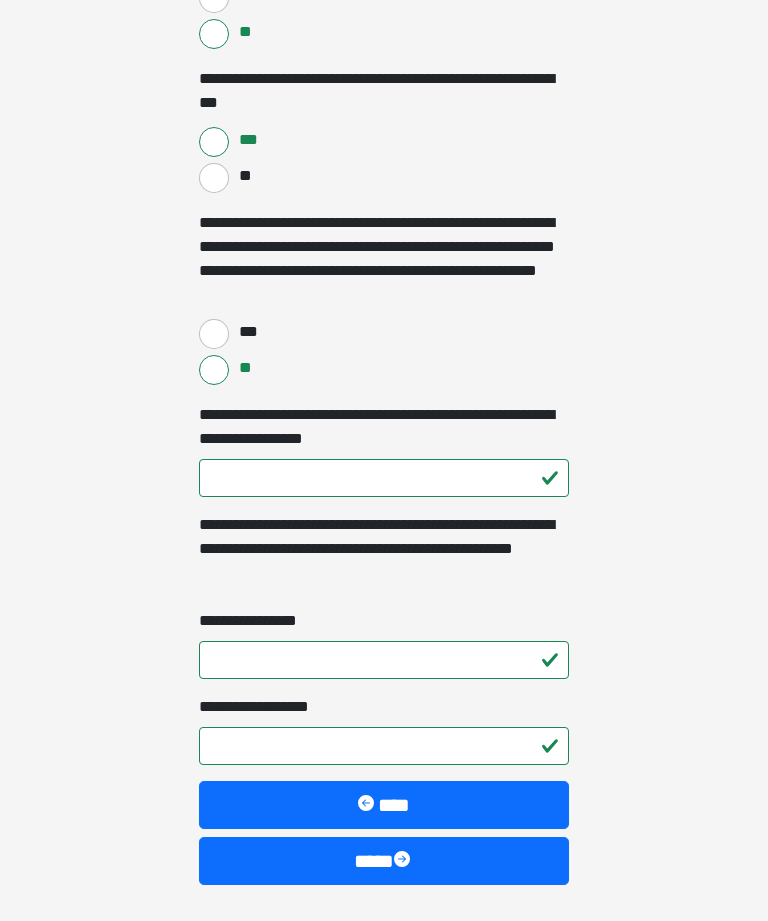 scroll, scrollTop: 2700, scrollLeft: 0, axis: vertical 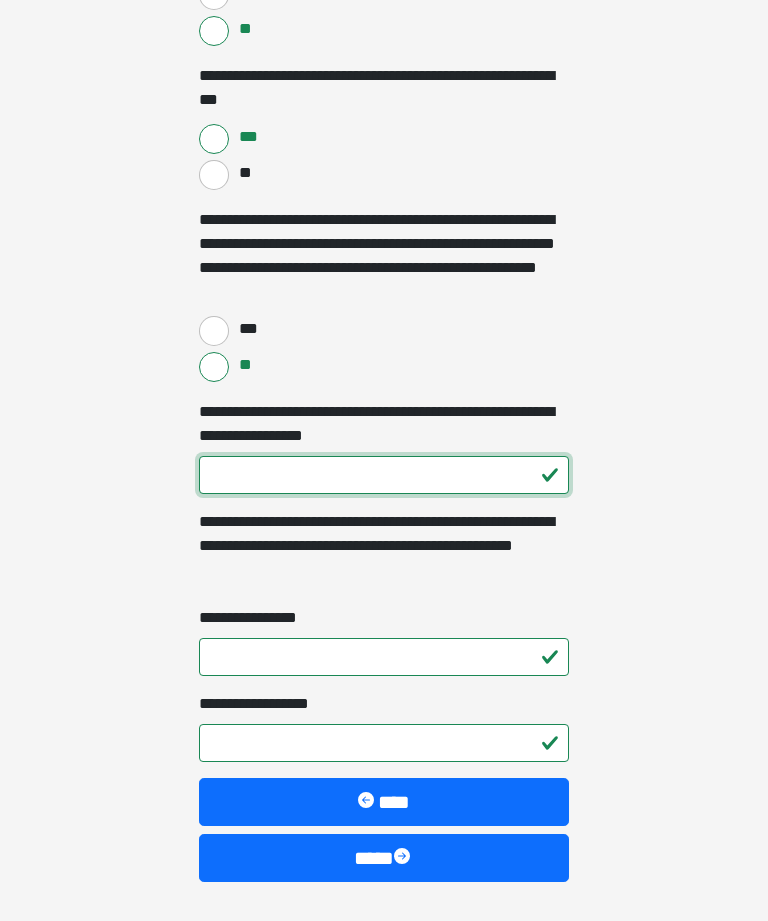 click on "**********" at bounding box center [384, 475] 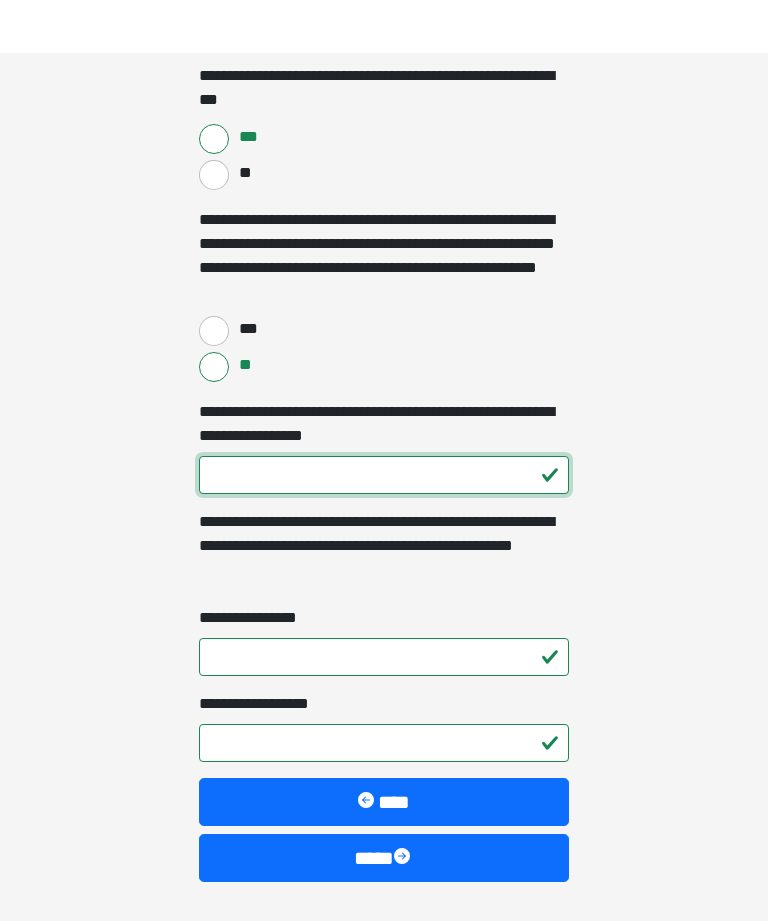 scroll, scrollTop: 2755, scrollLeft: 0, axis: vertical 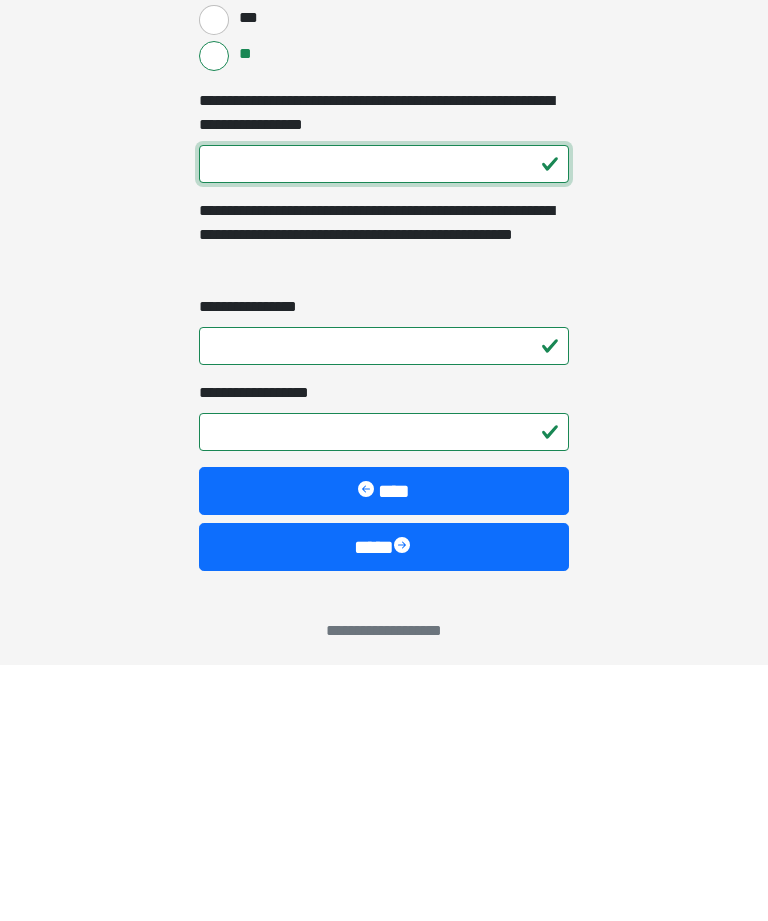type on "***" 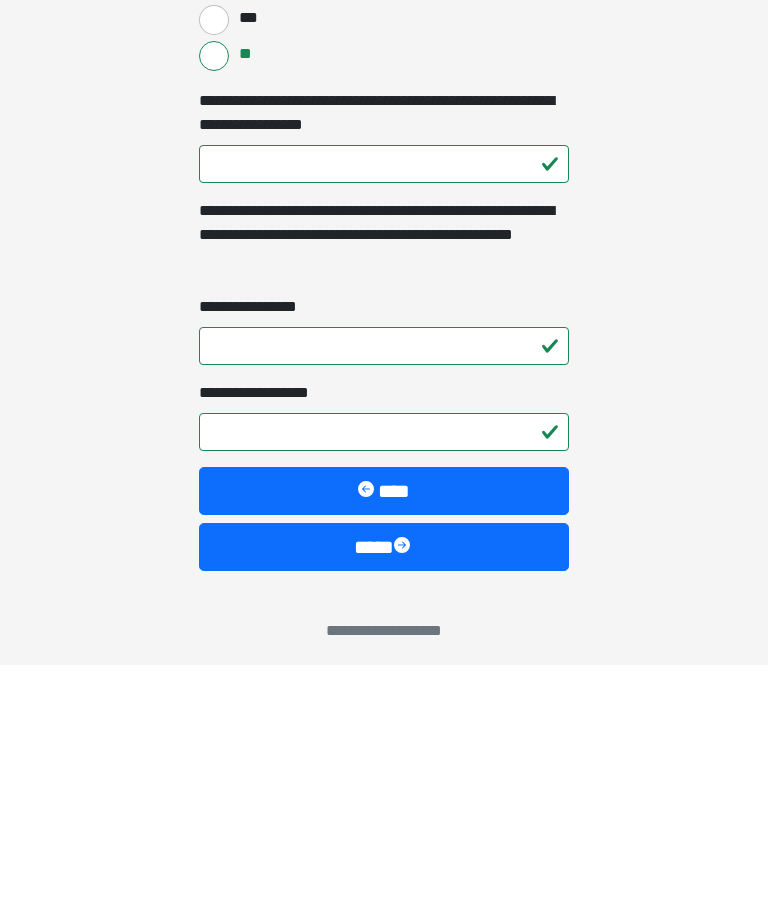 click on "**********" at bounding box center [384, 602] 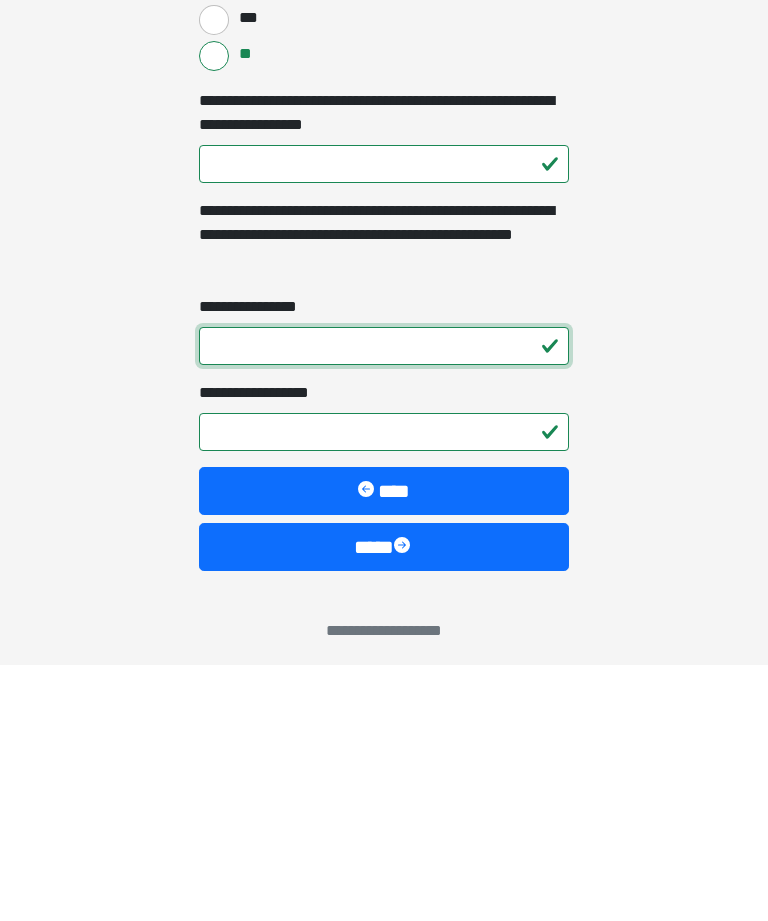 type on "*" 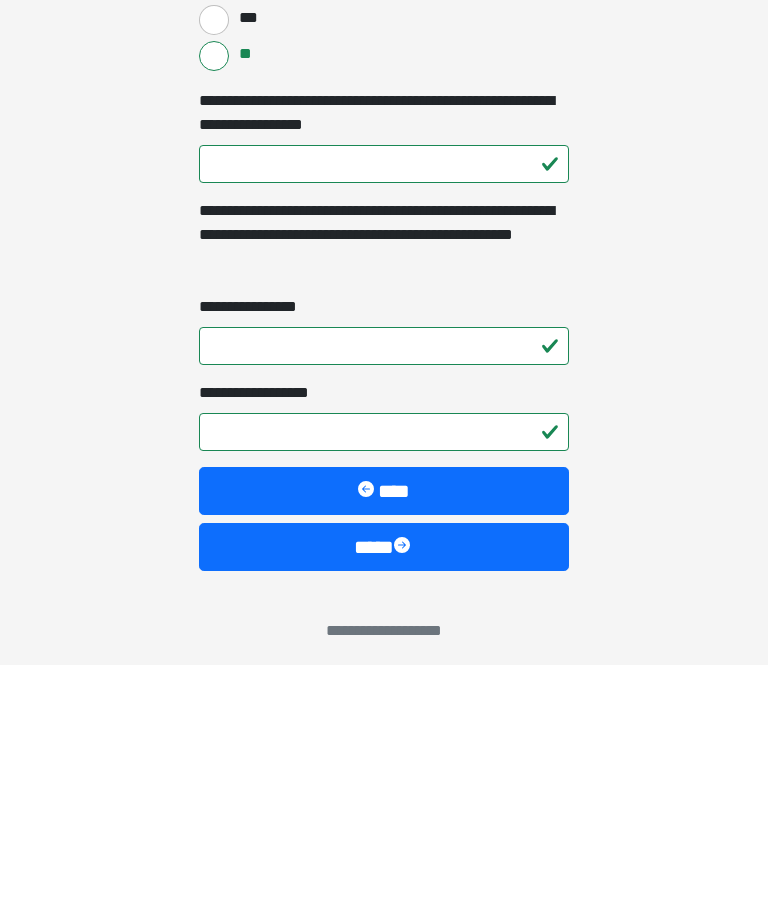 click on "**********" at bounding box center (384, 688) 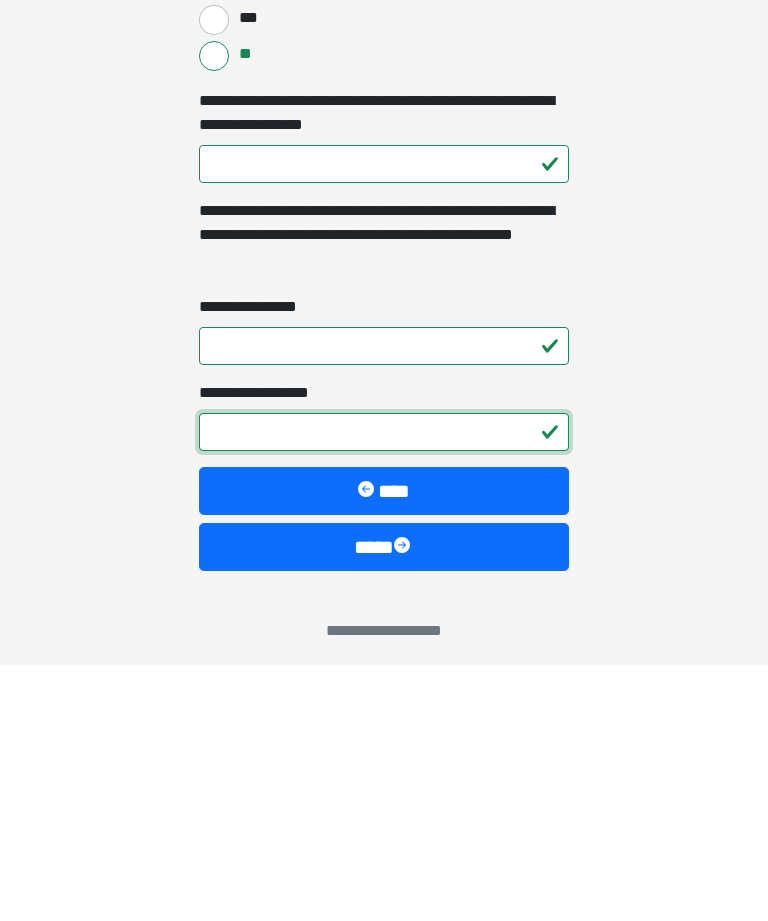 type on "*" 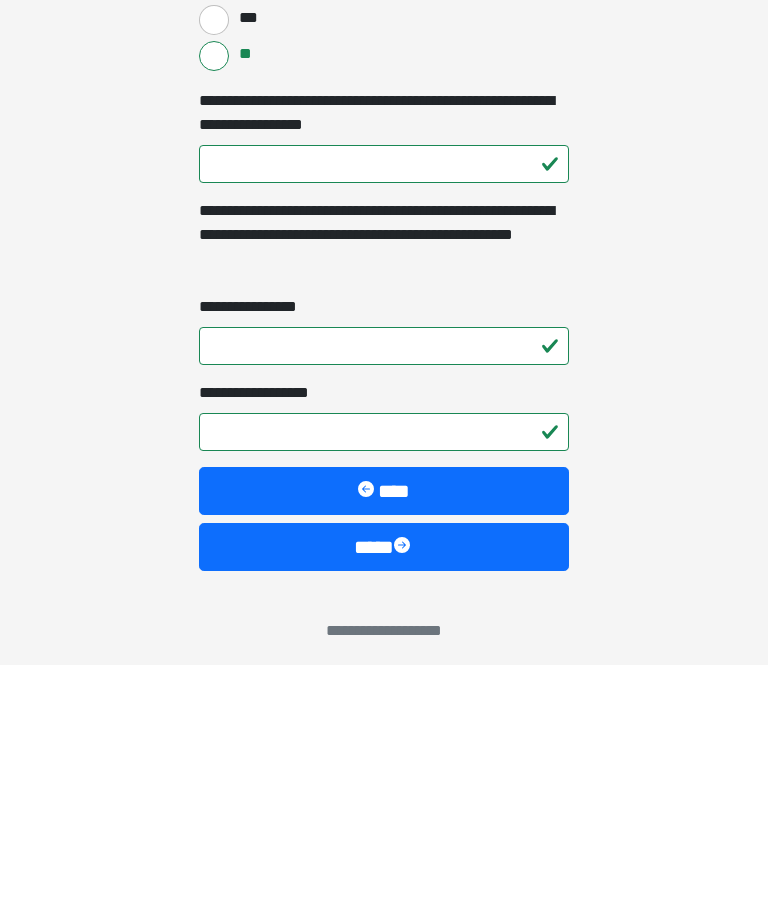 click at bounding box center (404, 803) 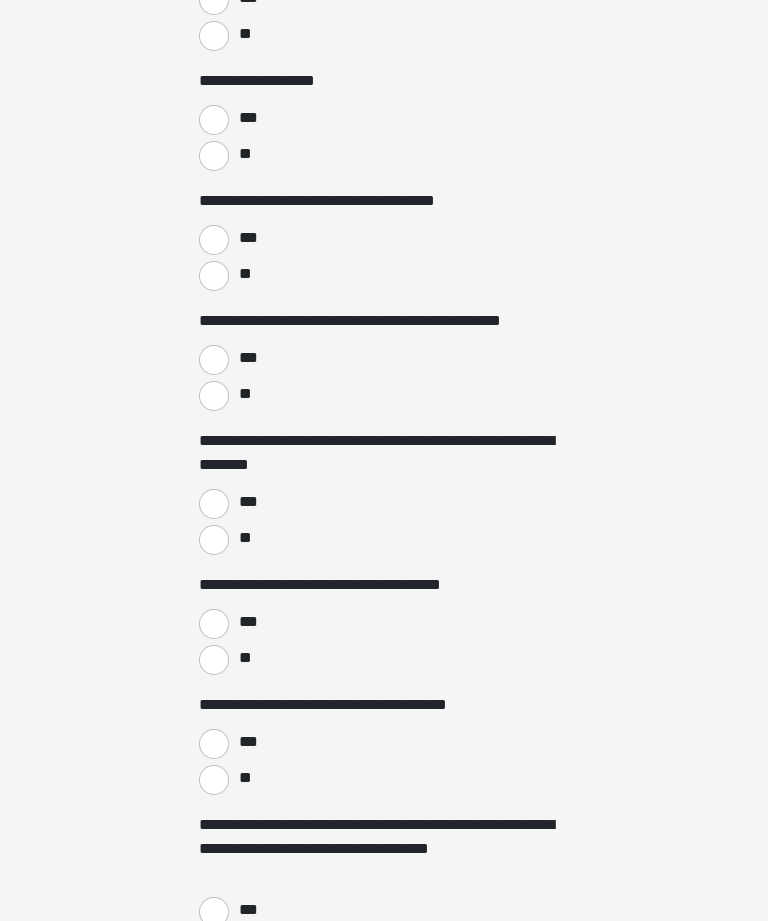 scroll, scrollTop: 0, scrollLeft: 0, axis: both 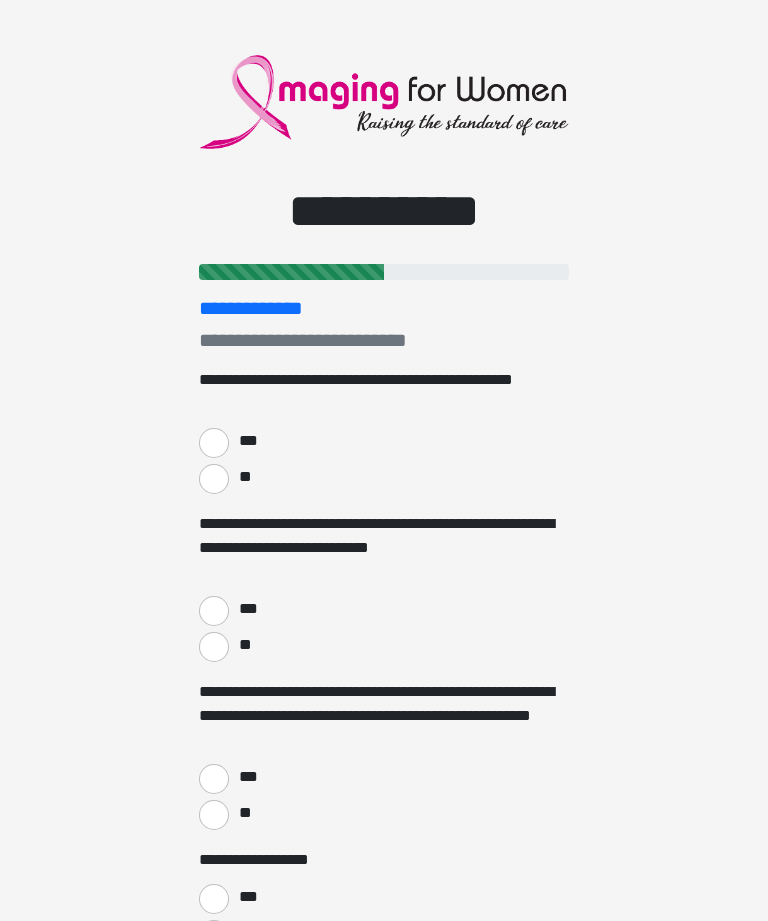click on "**" at bounding box center (214, 479) 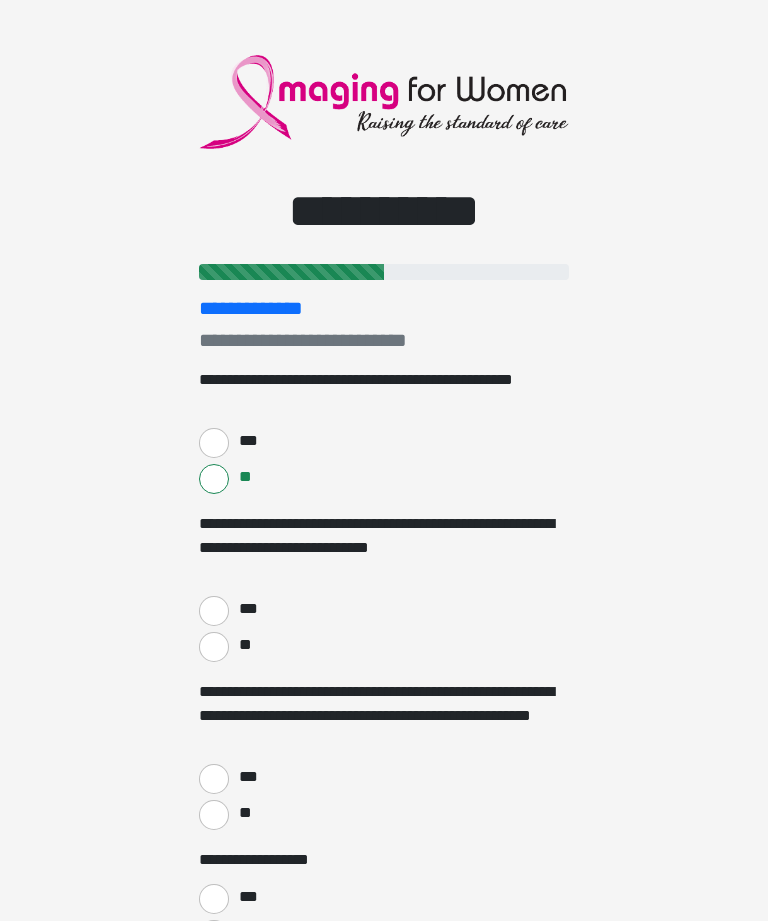 click on "**" at bounding box center (214, 647) 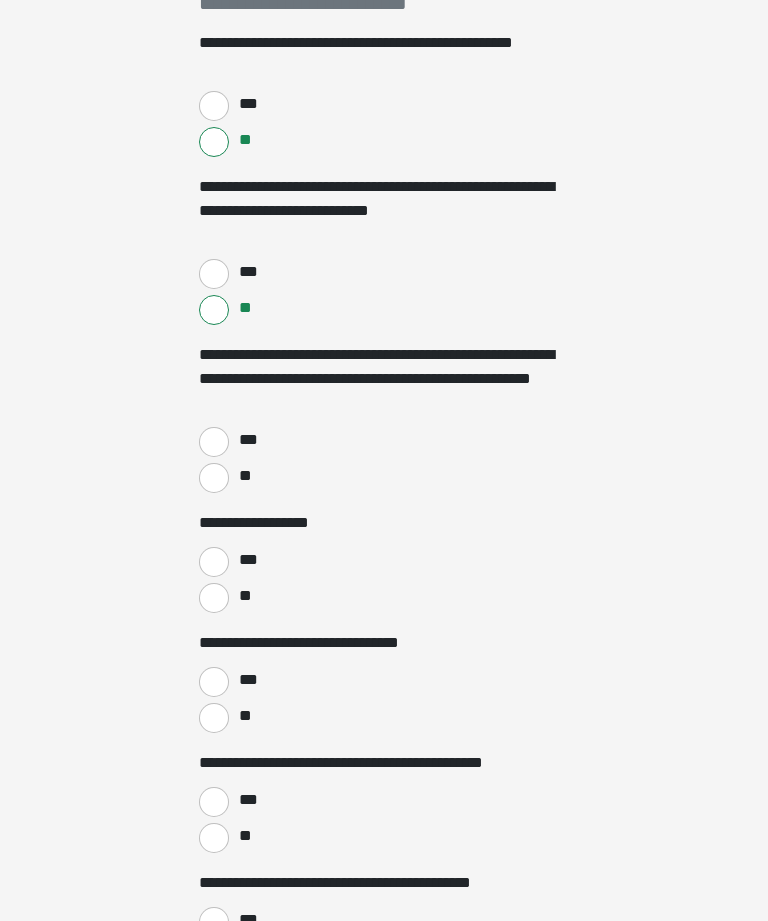 scroll, scrollTop: 338, scrollLeft: 0, axis: vertical 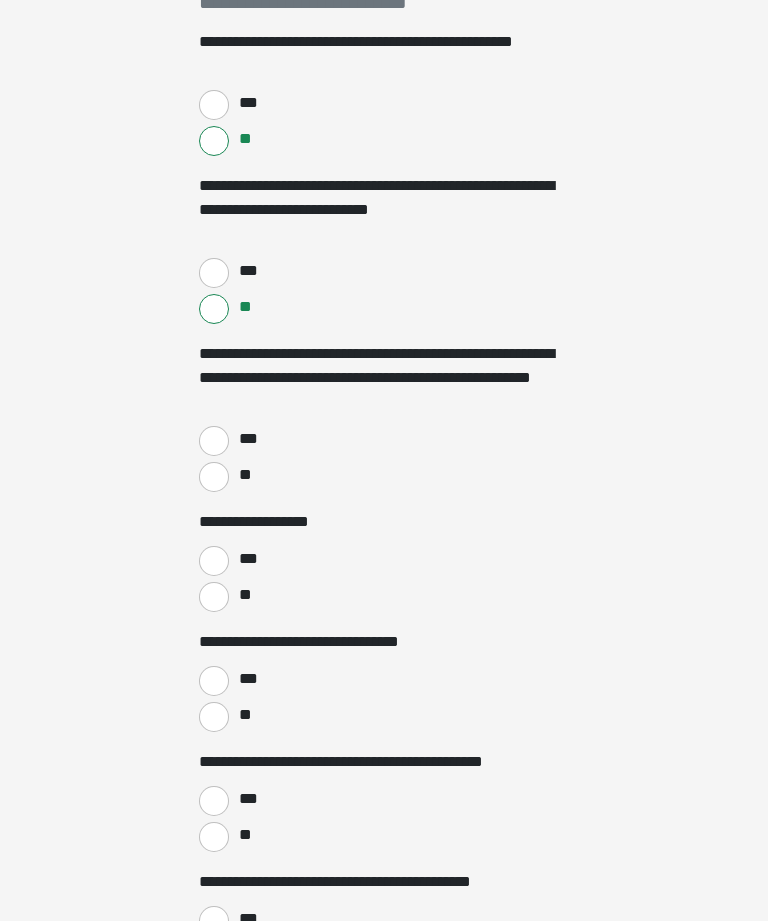 click on "**" at bounding box center [214, 477] 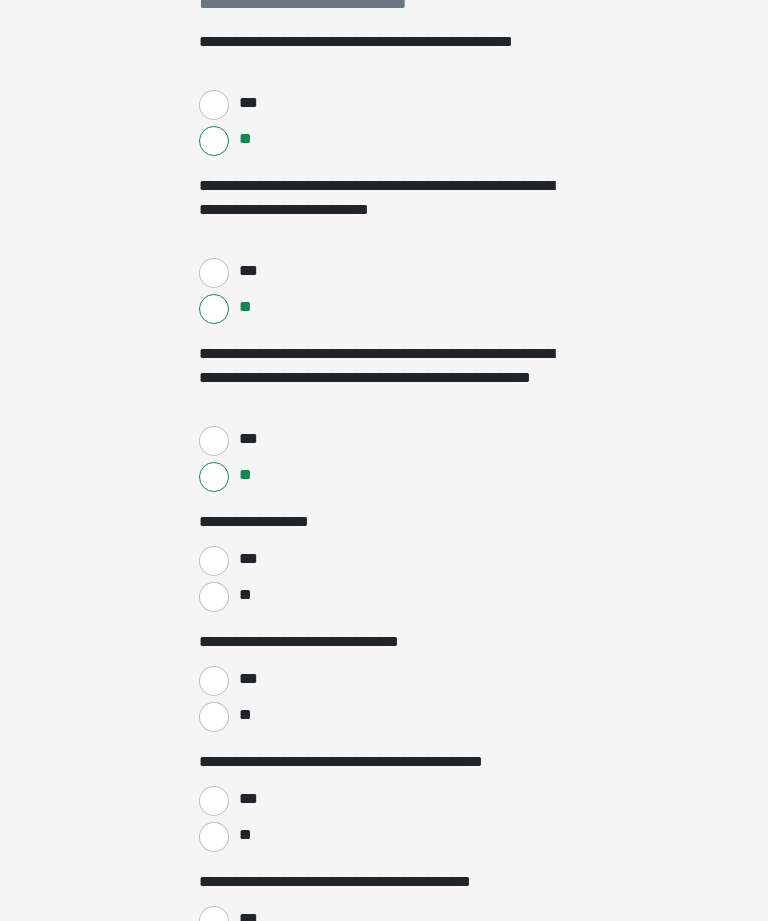click on "**********" at bounding box center (384, 122) 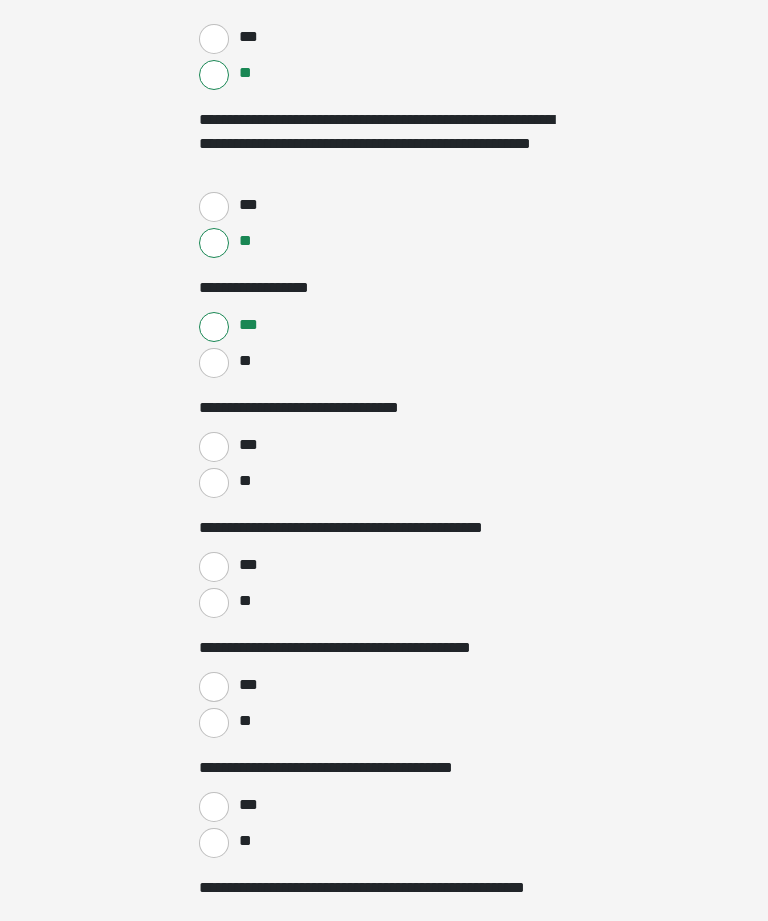 scroll, scrollTop: 583, scrollLeft: 0, axis: vertical 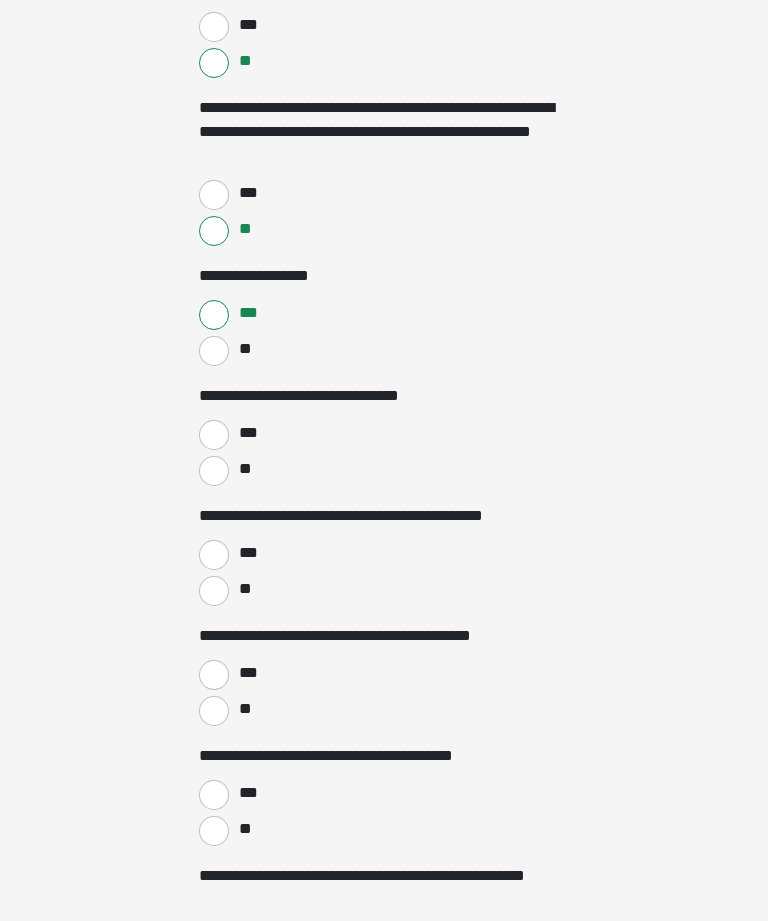 click on "**" at bounding box center [214, 472] 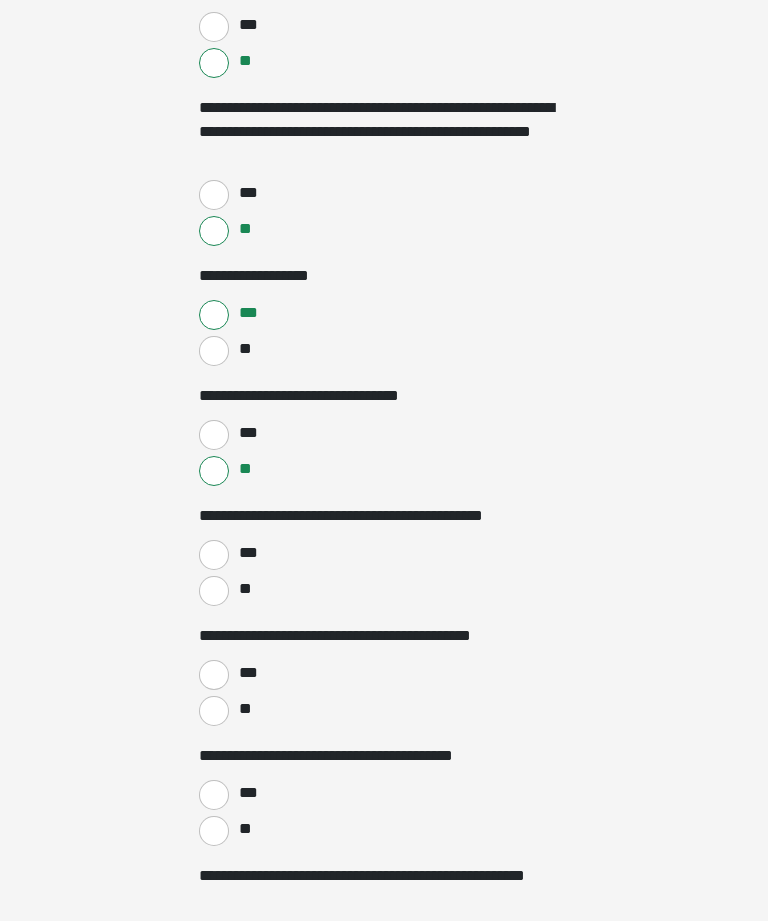 click on "**" at bounding box center [214, 591] 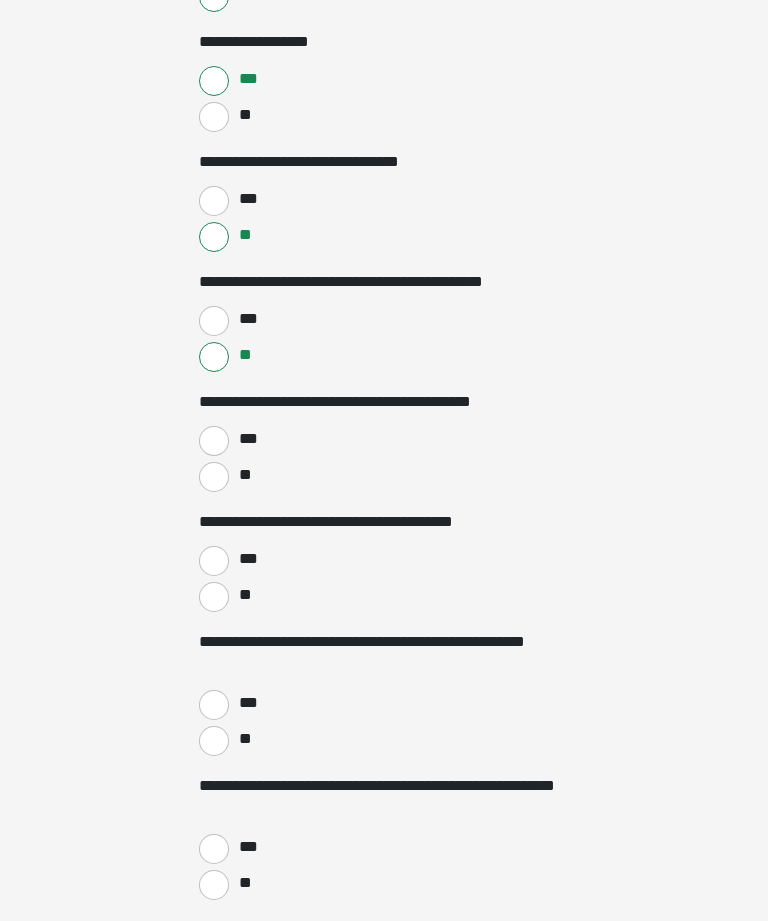 scroll, scrollTop: 823, scrollLeft: 0, axis: vertical 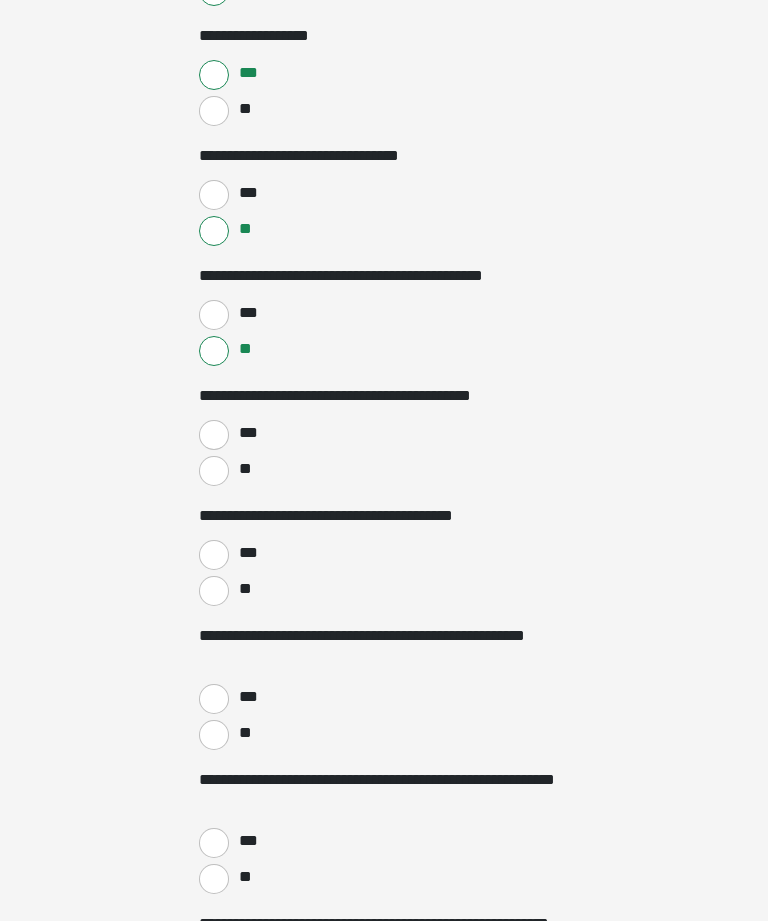 click on "**" at bounding box center [214, 472] 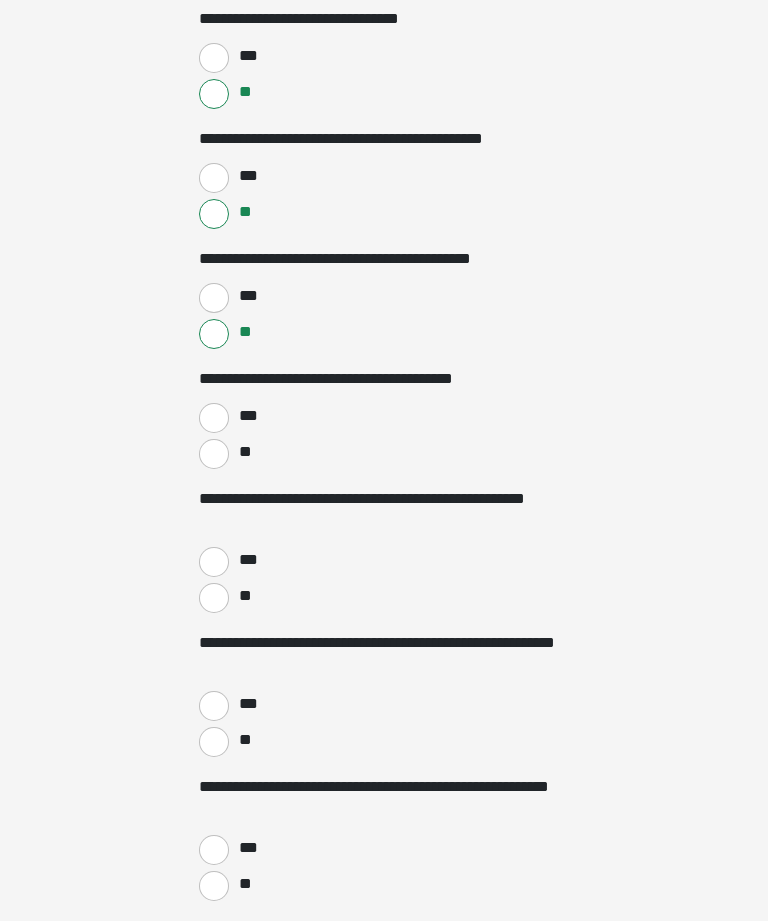 scroll, scrollTop: 962, scrollLeft: 0, axis: vertical 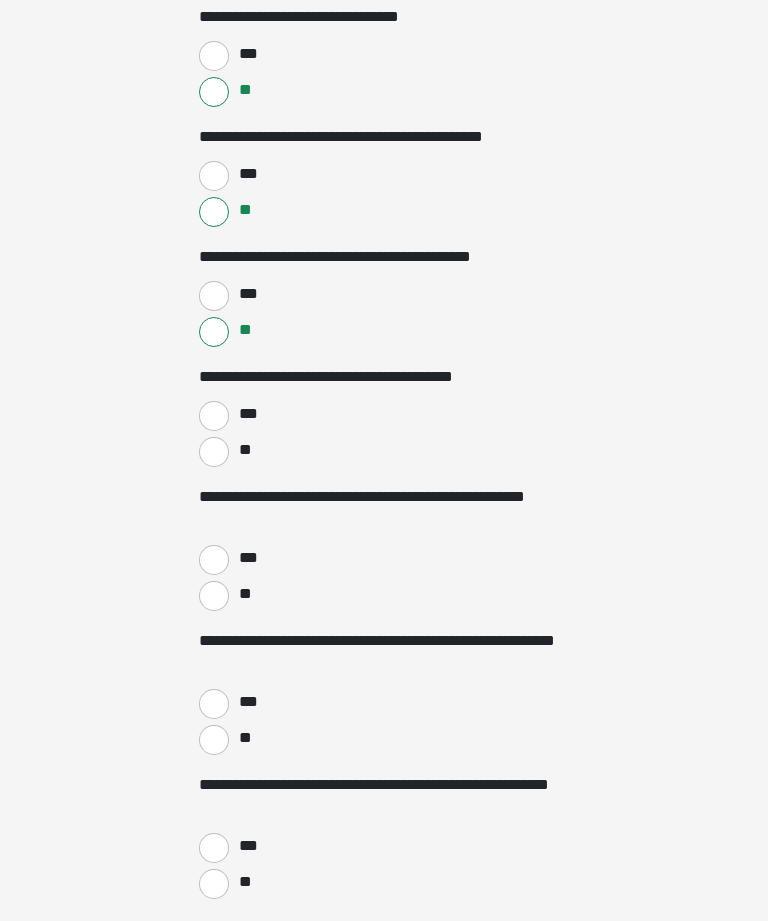 click on "**" at bounding box center [214, 453] 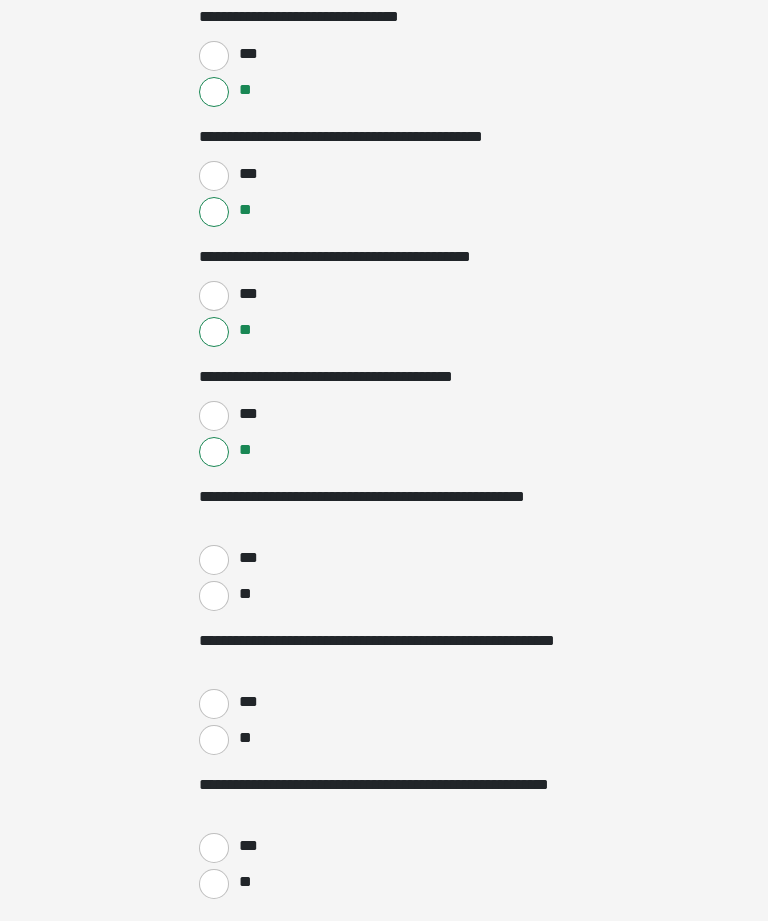 click on "**" at bounding box center (214, 596) 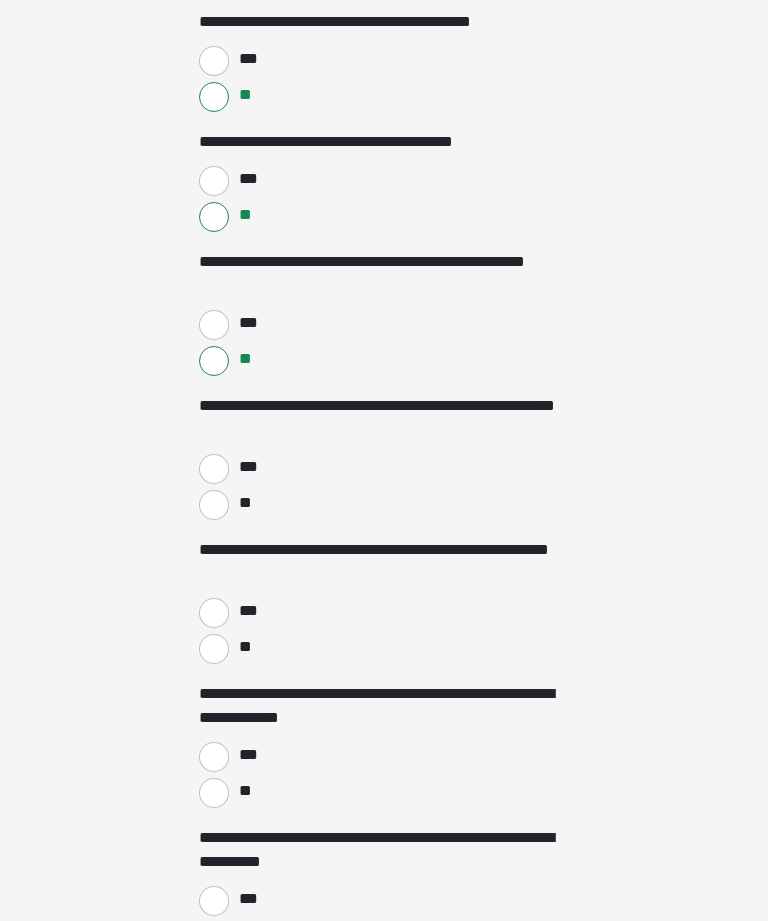 scroll, scrollTop: 1198, scrollLeft: 0, axis: vertical 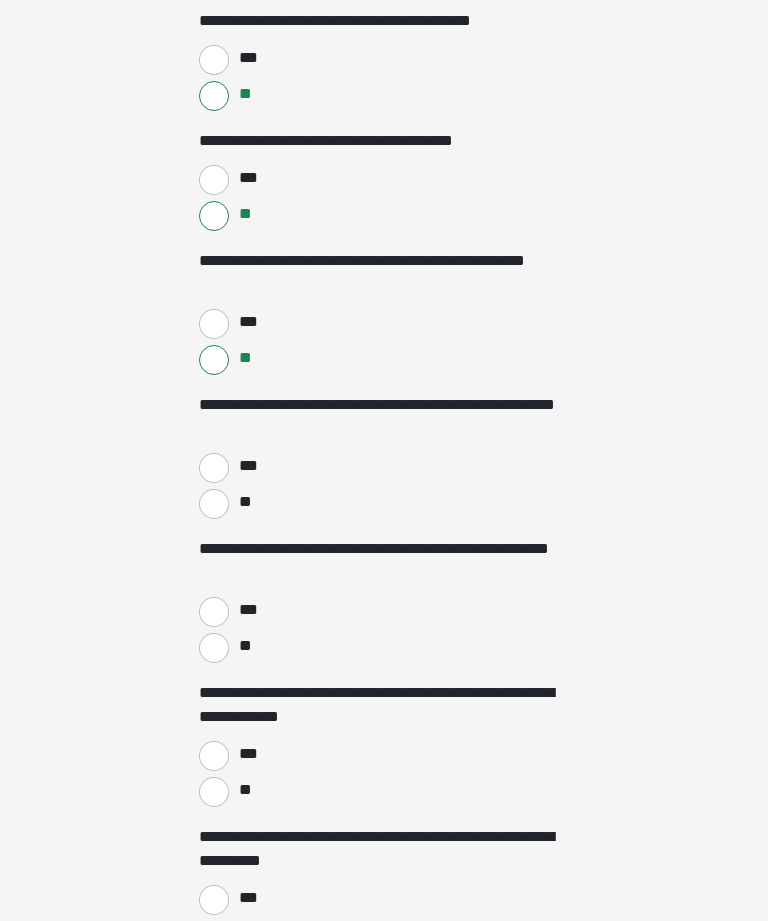 click on "**********" at bounding box center [384, 458] 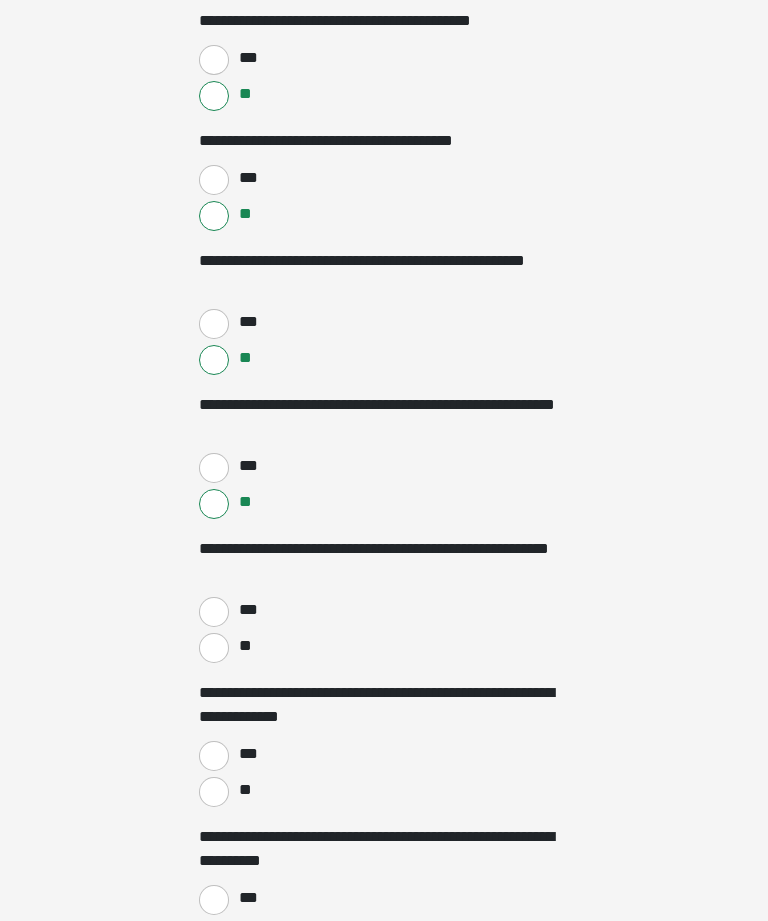 click on "***" at bounding box center [214, 612] 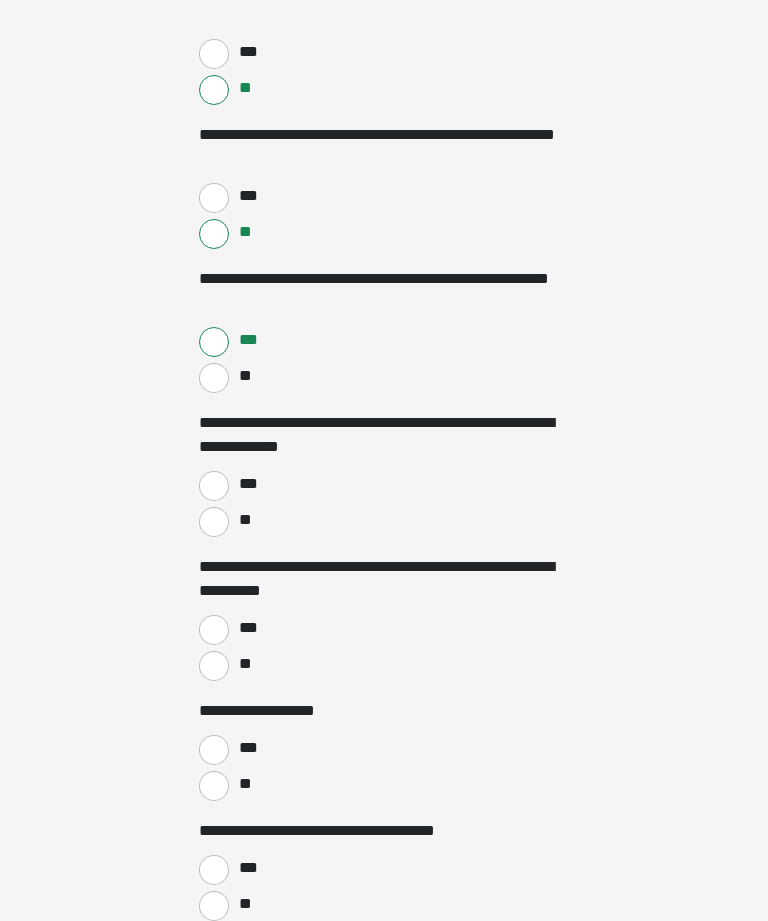scroll, scrollTop: 1473, scrollLeft: 0, axis: vertical 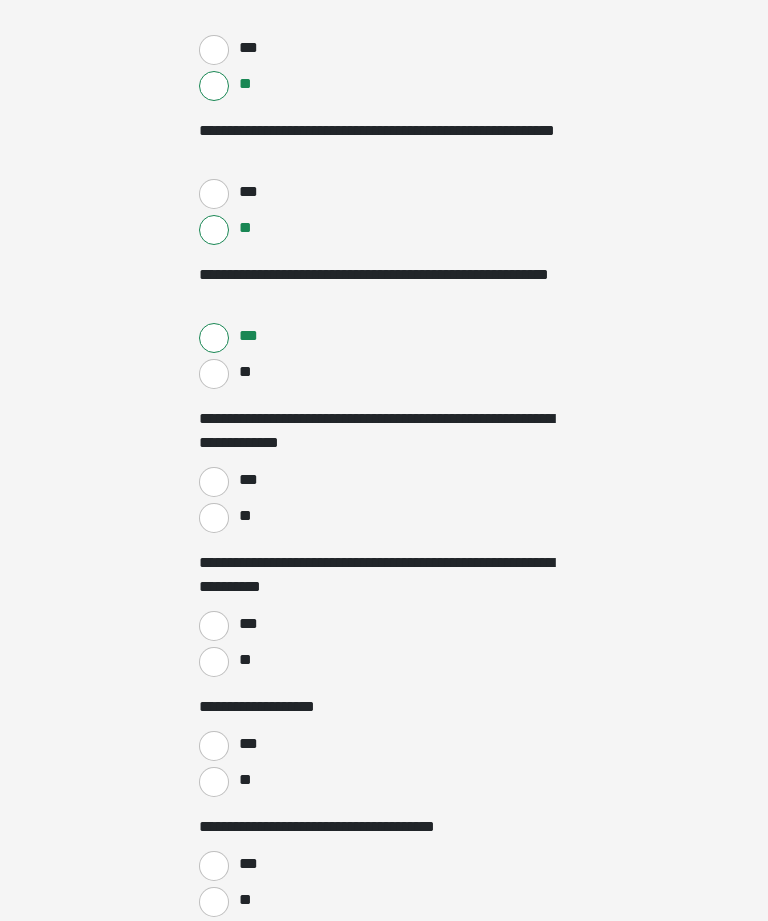 click on "**" at bounding box center (214, 518) 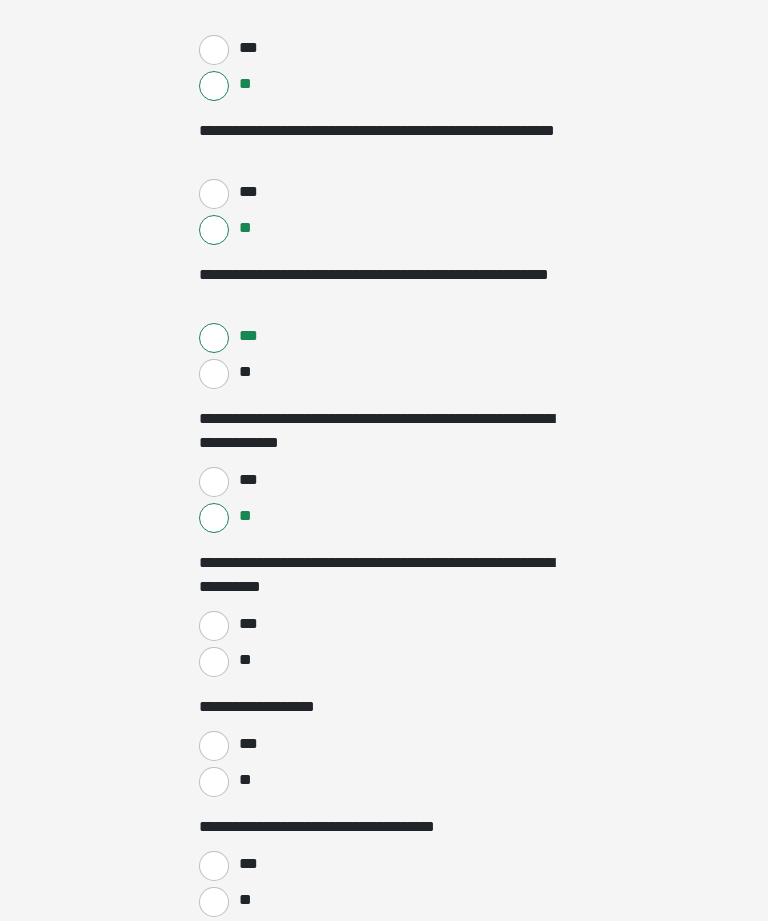 click on "**" at bounding box center [214, 662] 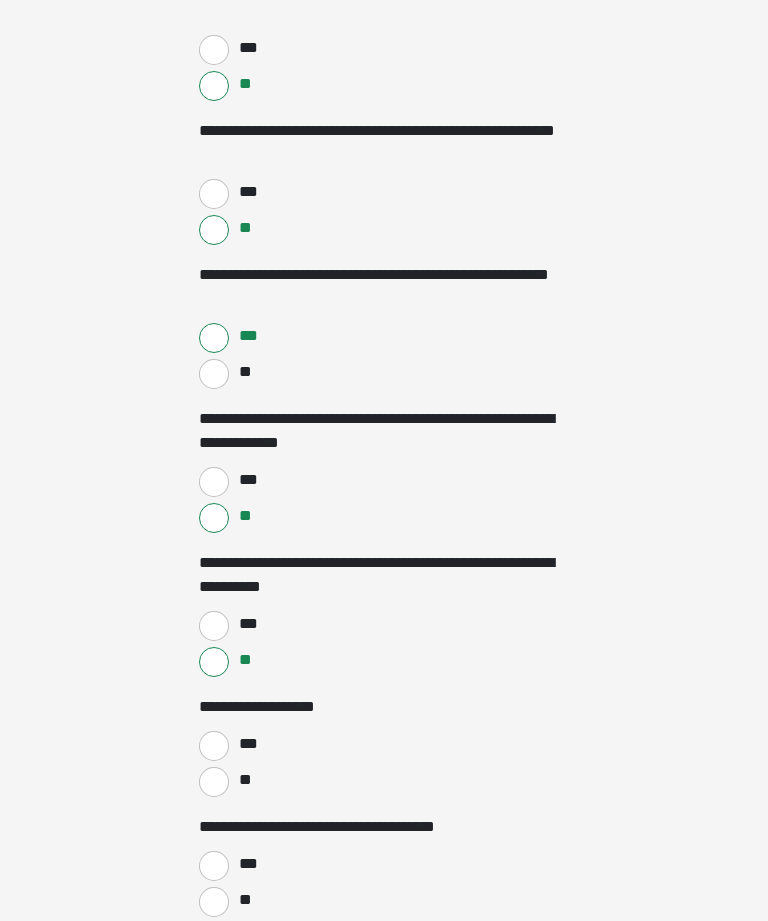 click on "**" at bounding box center (214, 782) 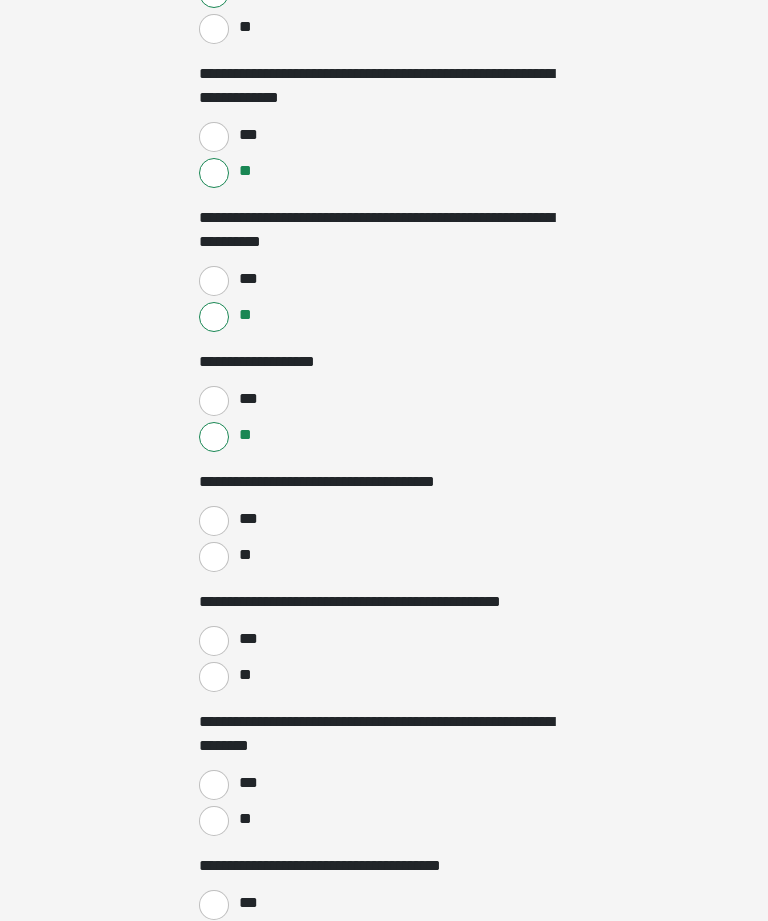 scroll, scrollTop: 1820, scrollLeft: 0, axis: vertical 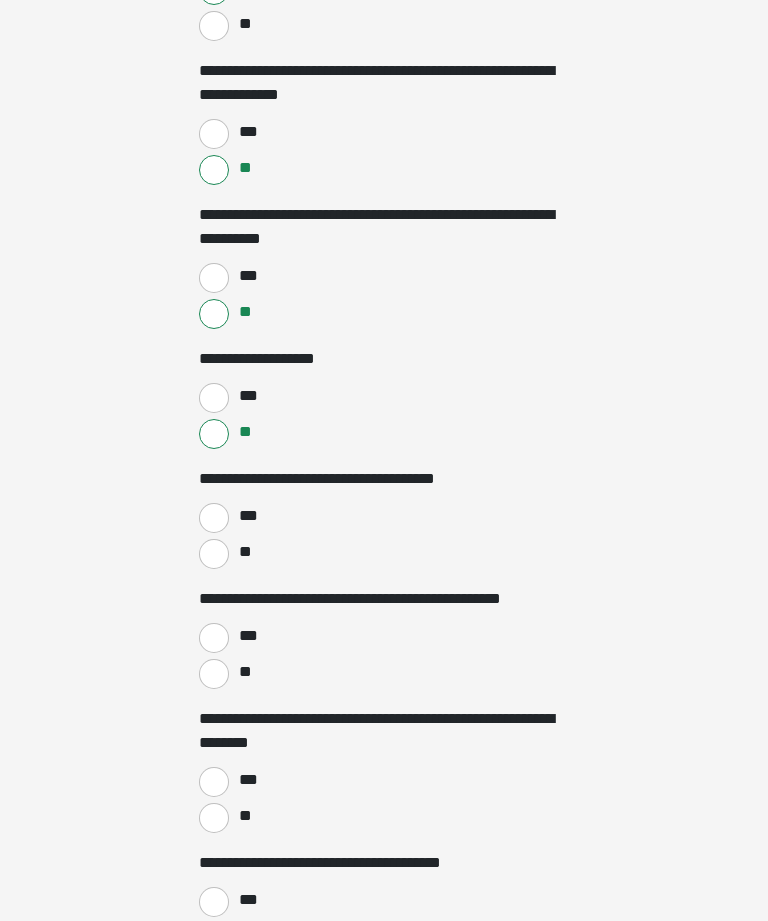 click on "**" at bounding box center (214, 555) 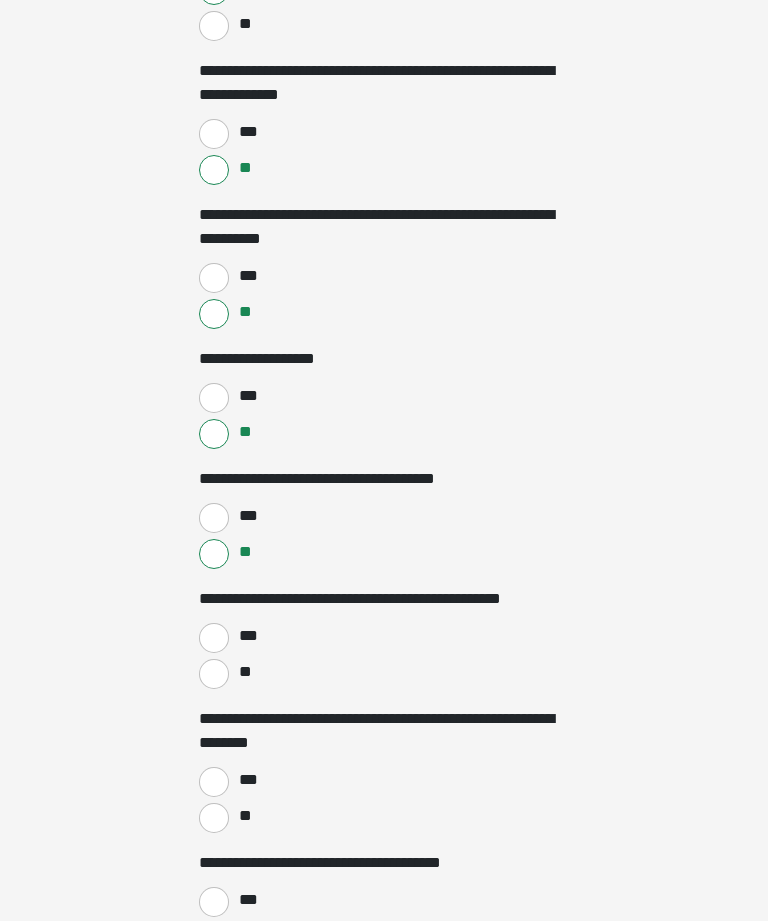 click on "**" at bounding box center [244, 672] 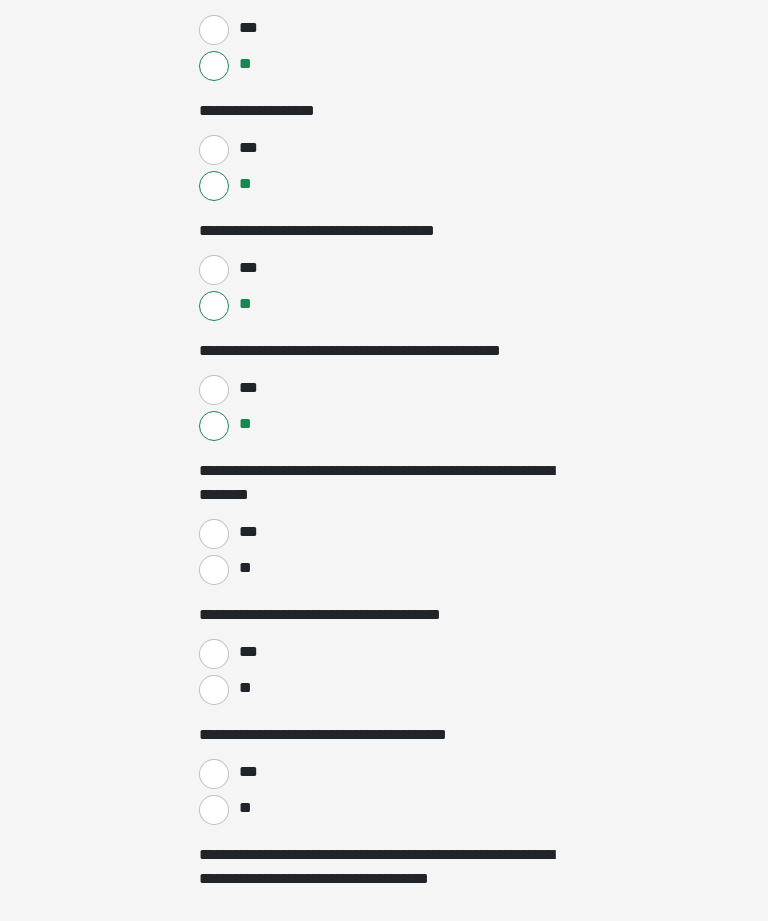 scroll, scrollTop: 2069, scrollLeft: 0, axis: vertical 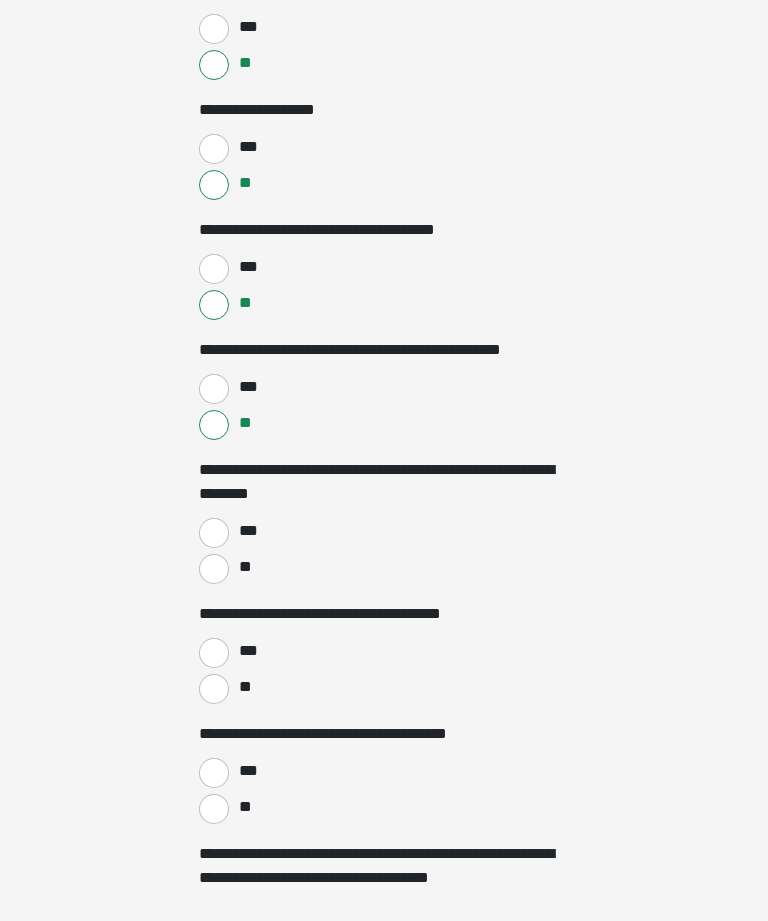 click on "***" at bounding box center [214, 534] 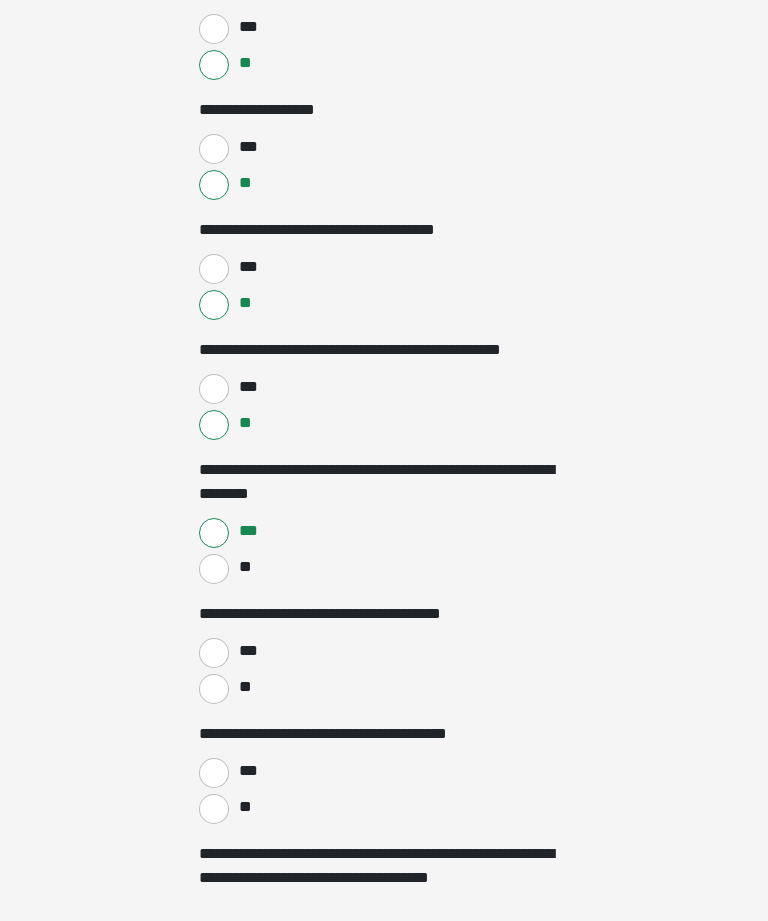 click on "***" at bounding box center [214, 653] 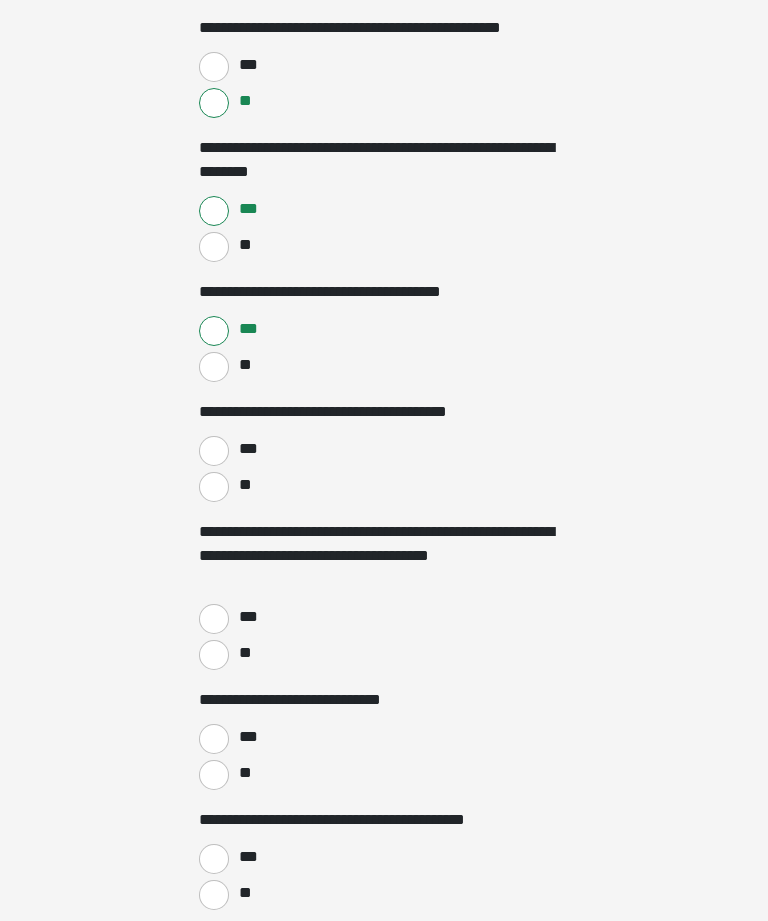 scroll, scrollTop: 2392, scrollLeft: 0, axis: vertical 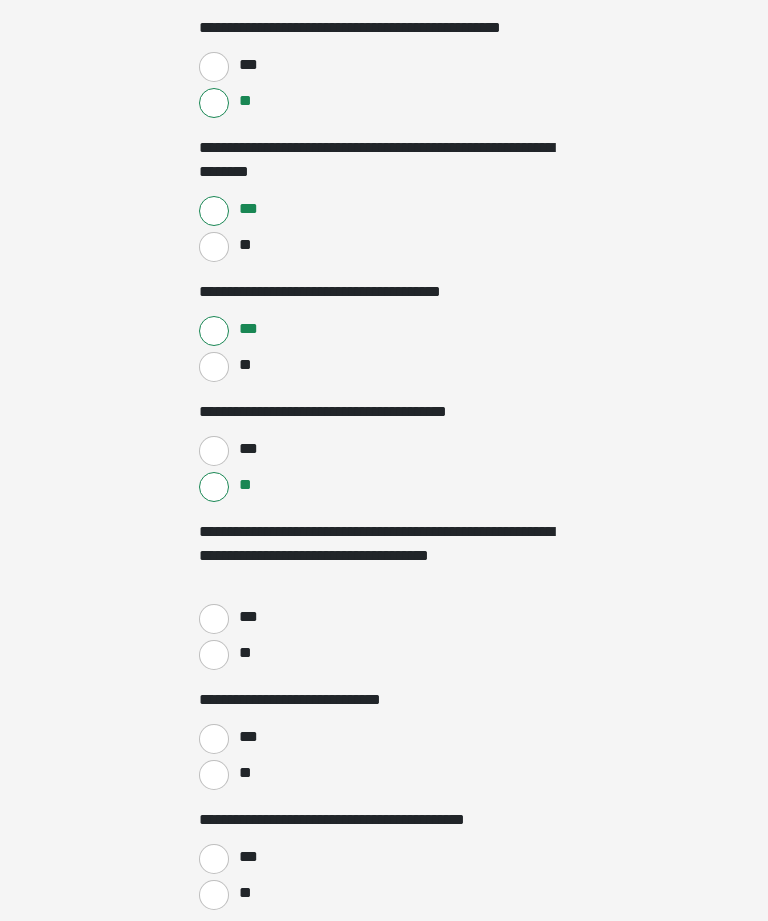 click on "**" at bounding box center (214, 655) 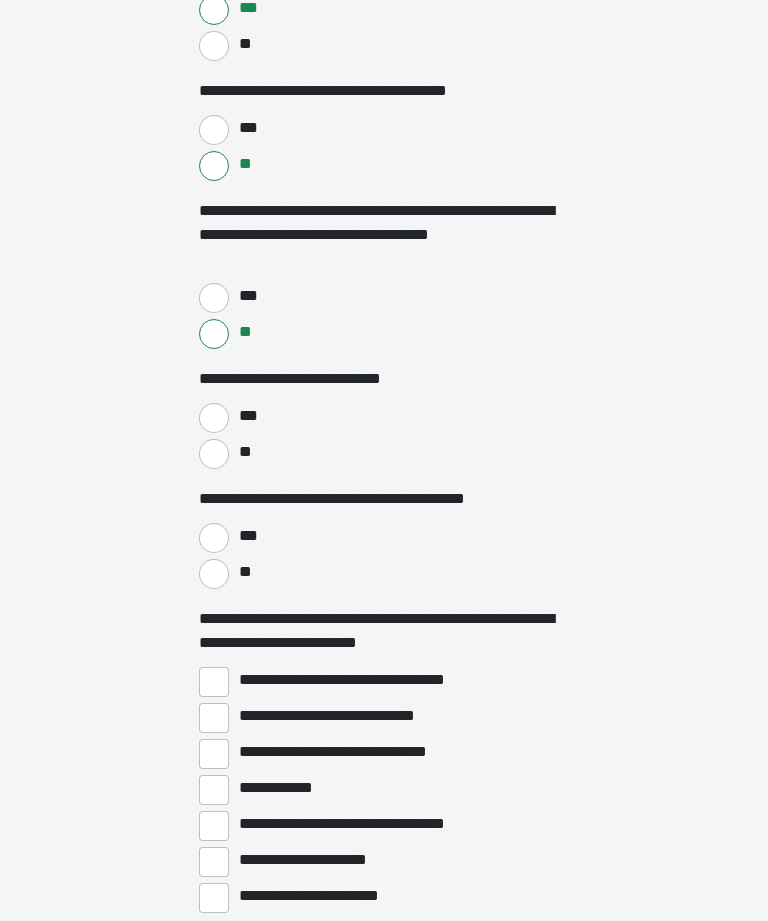 scroll, scrollTop: 2705, scrollLeft: 0, axis: vertical 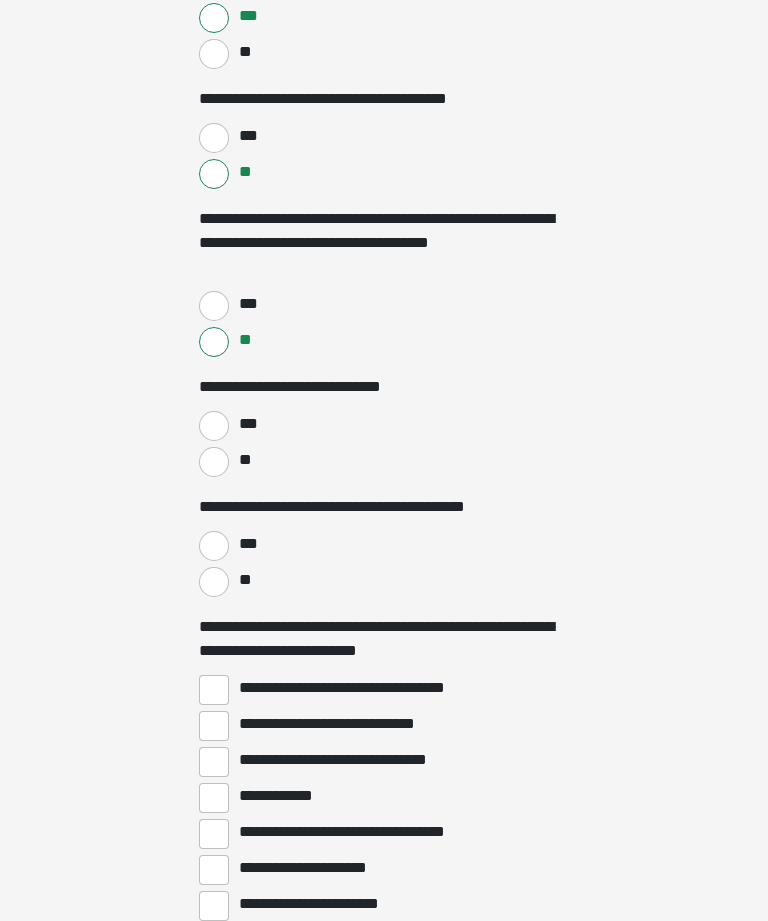 click on "***" at bounding box center [214, 426] 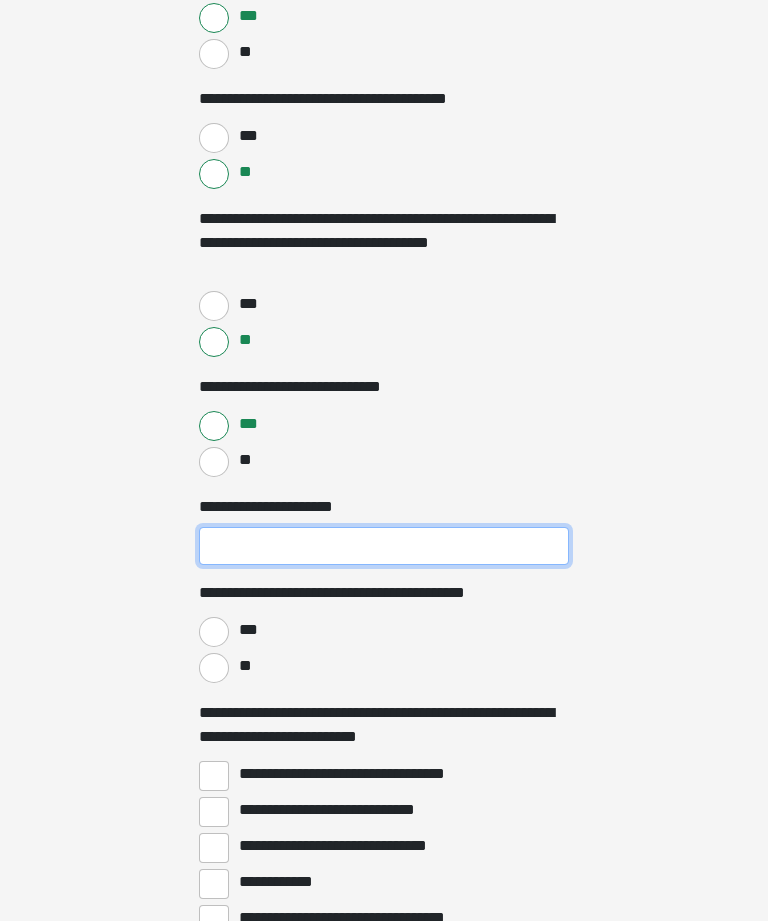 click on "**********" at bounding box center (384, 546) 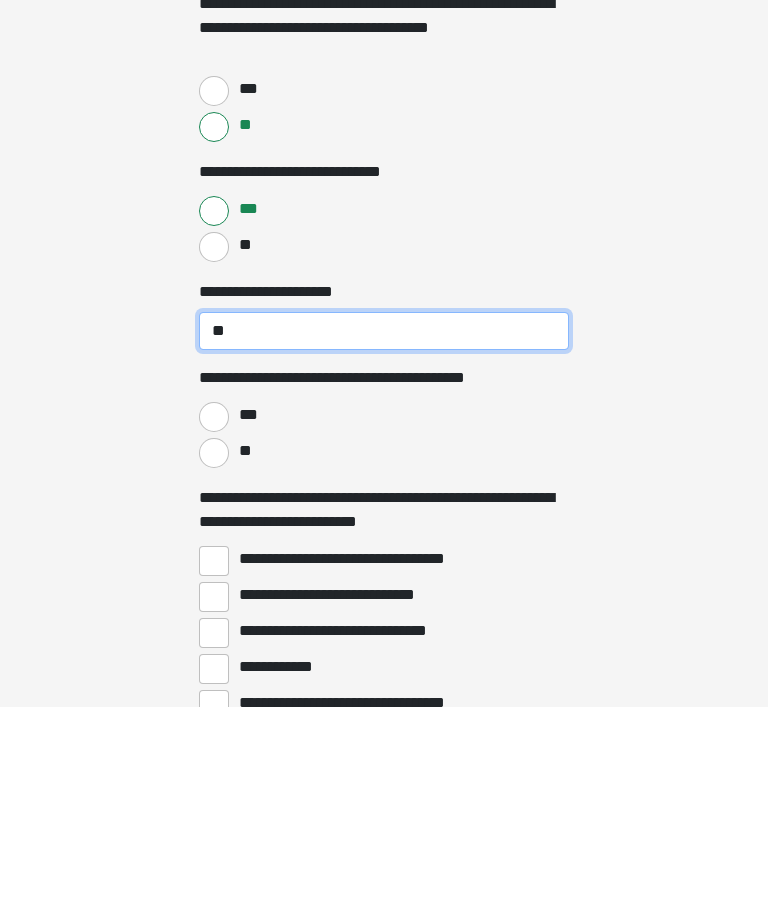 type on "**" 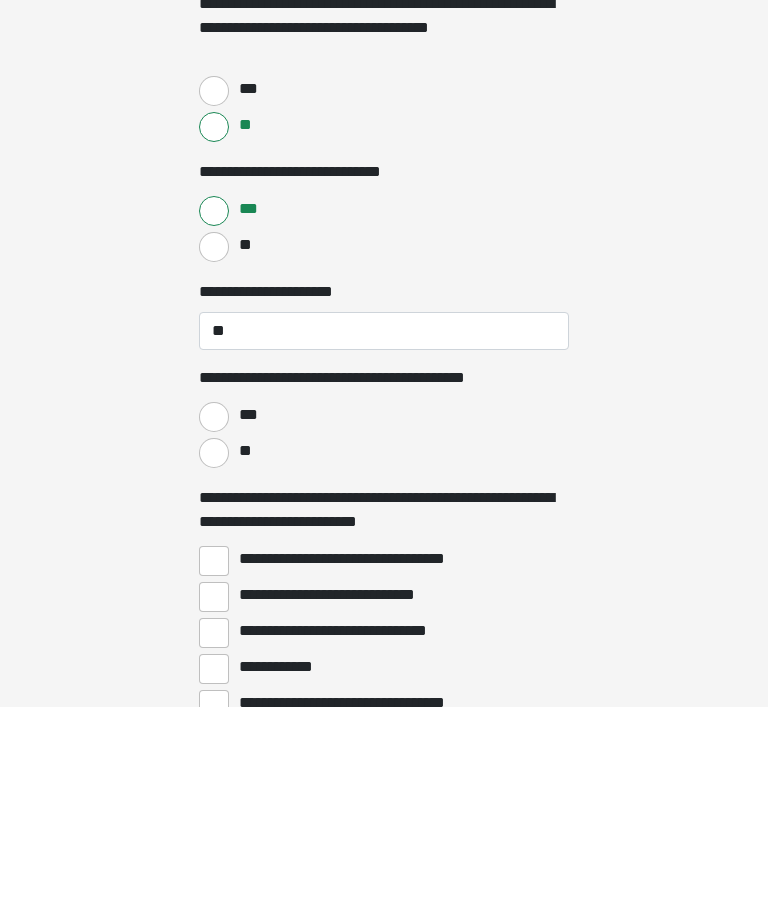 click on "**" at bounding box center [214, 668] 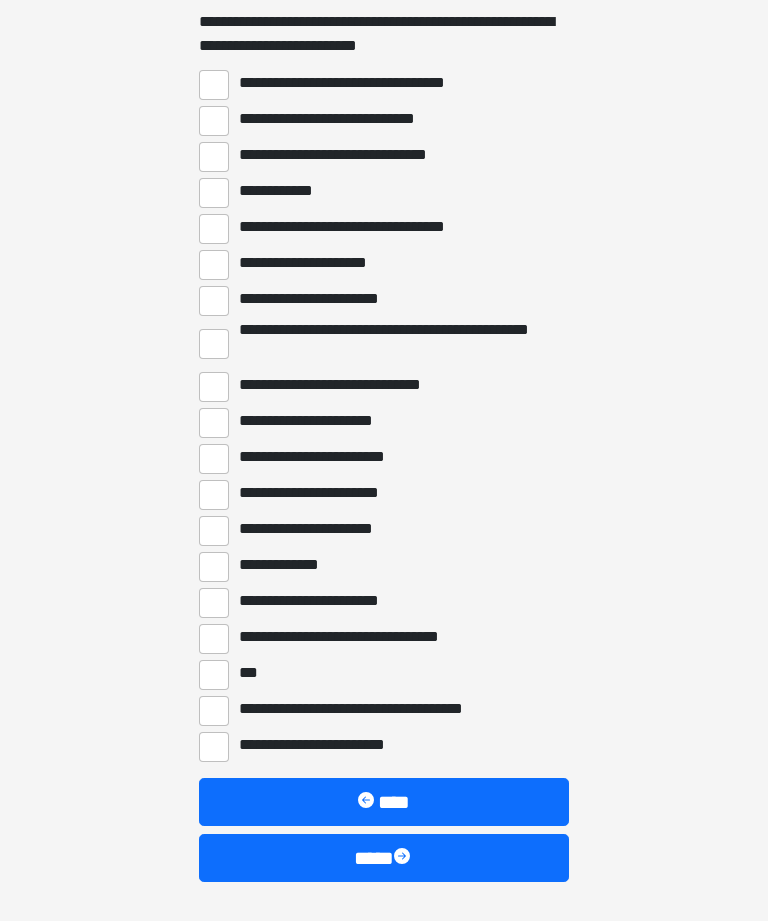 scroll, scrollTop: 3396, scrollLeft: 0, axis: vertical 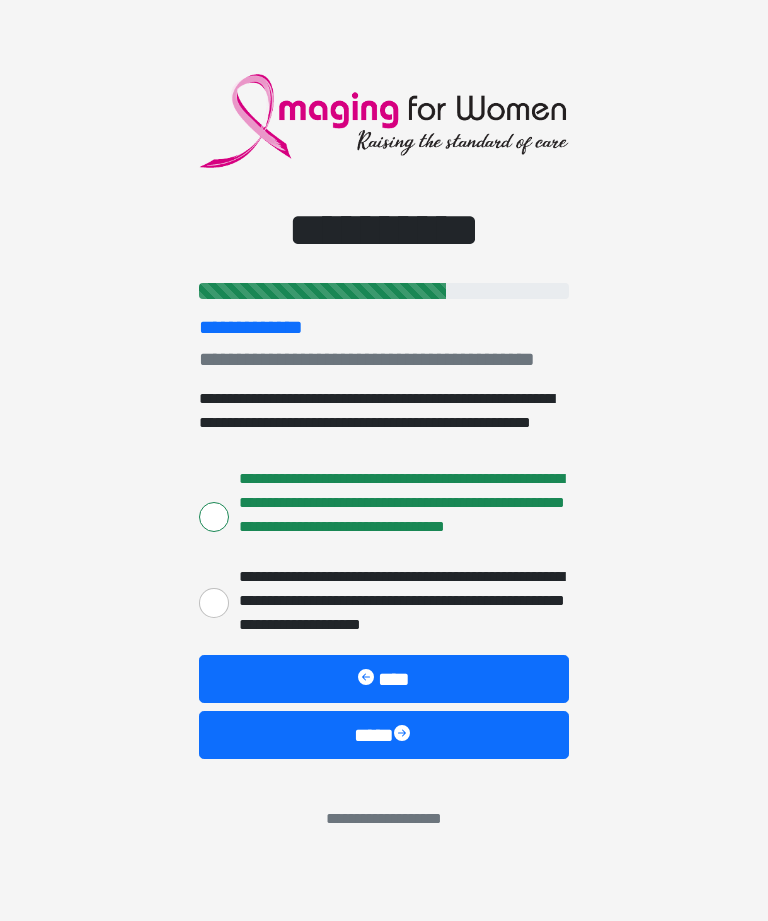 click on "**********" at bounding box center [384, 460] 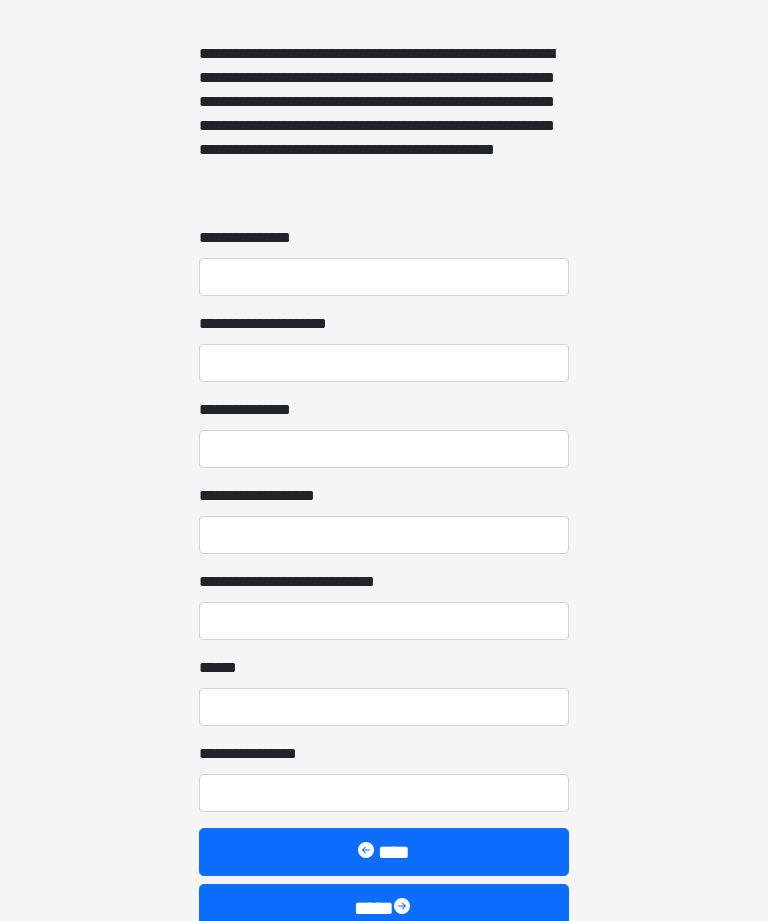 scroll, scrollTop: 1516, scrollLeft: 0, axis: vertical 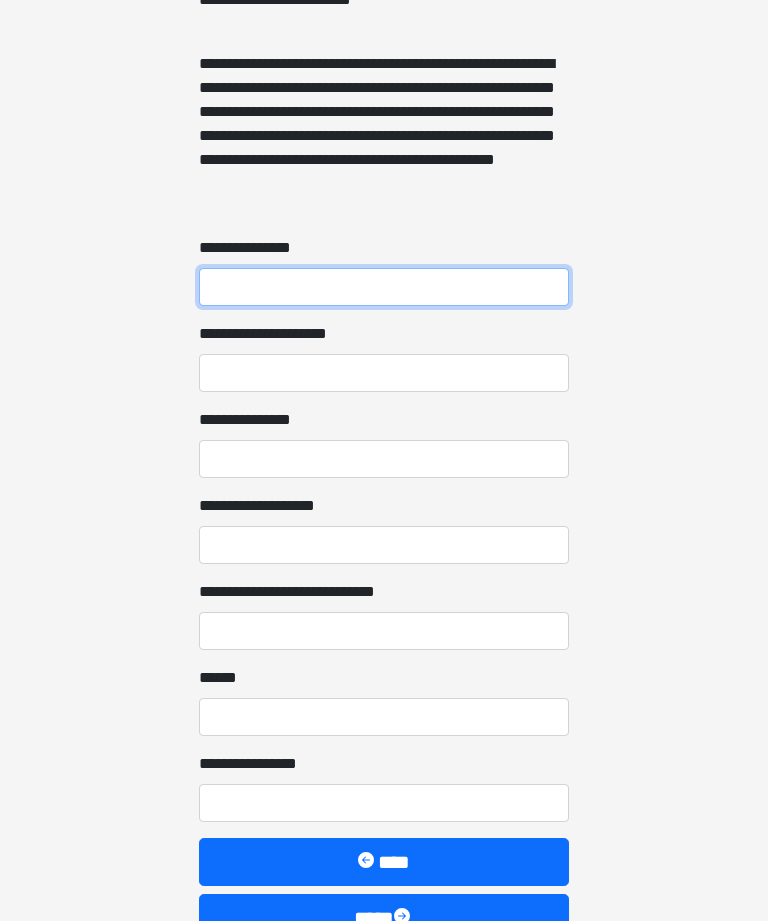 click on "**********" at bounding box center [384, 287] 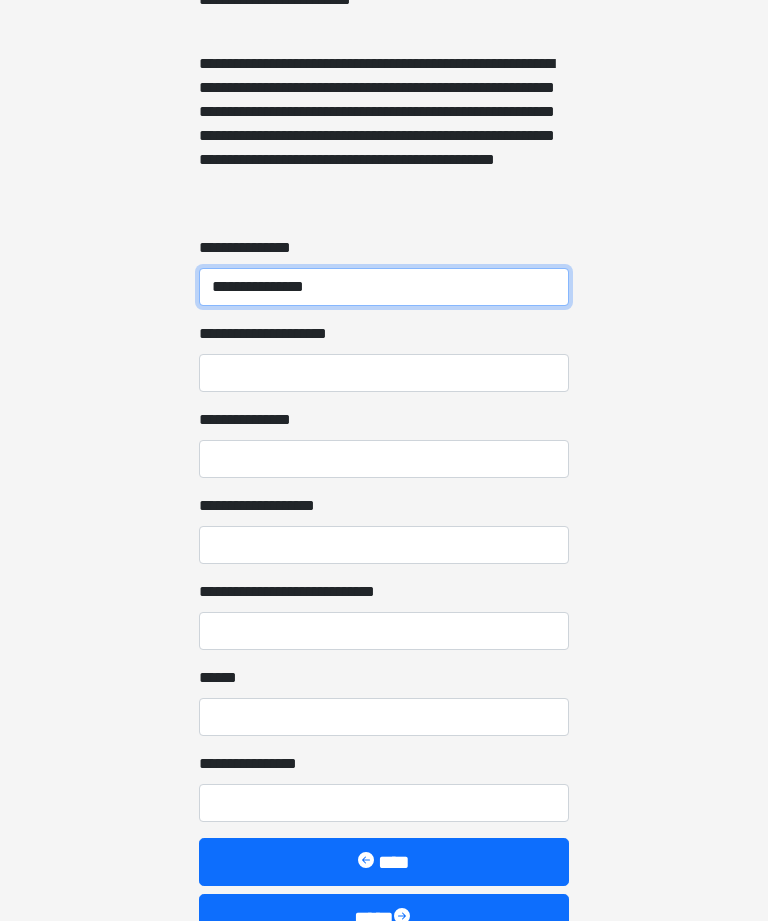type on "**********" 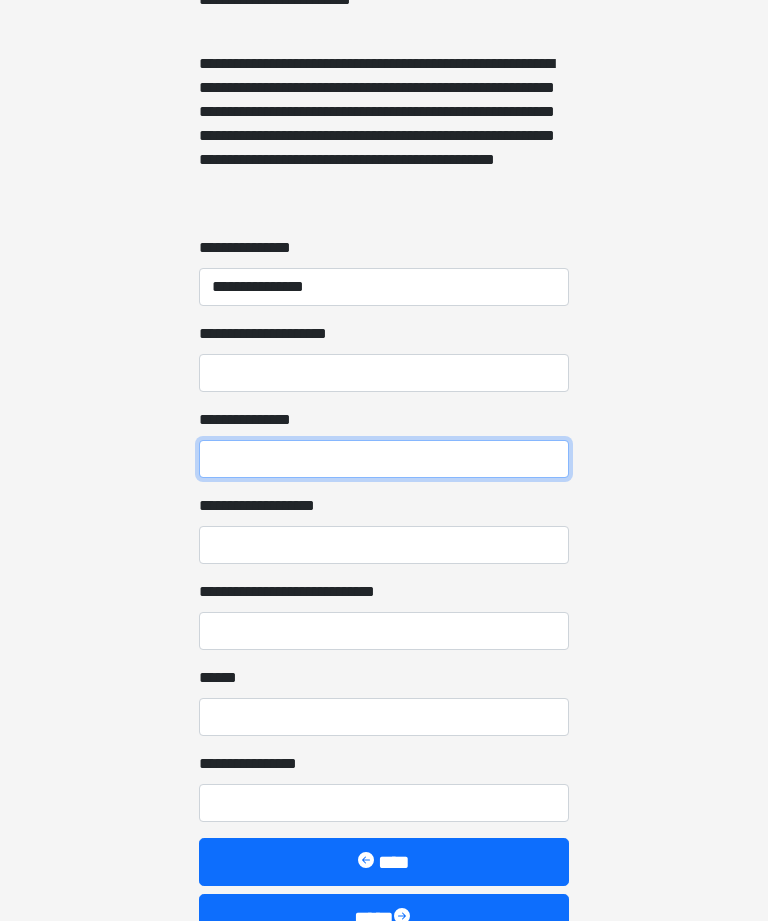 click on "**********" at bounding box center (384, 459) 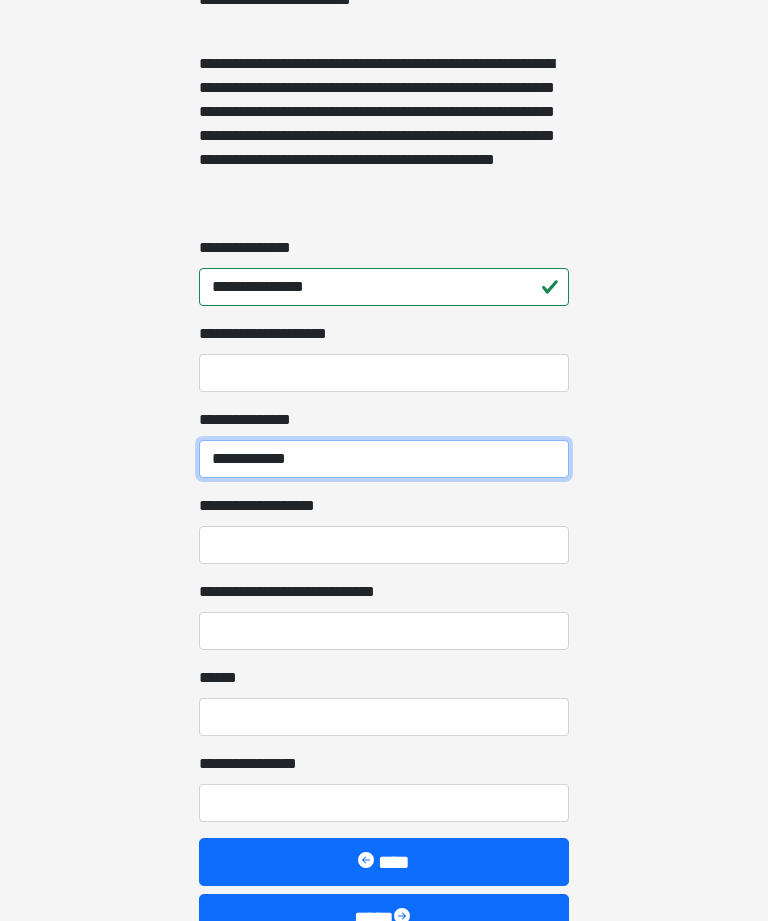 type on "**********" 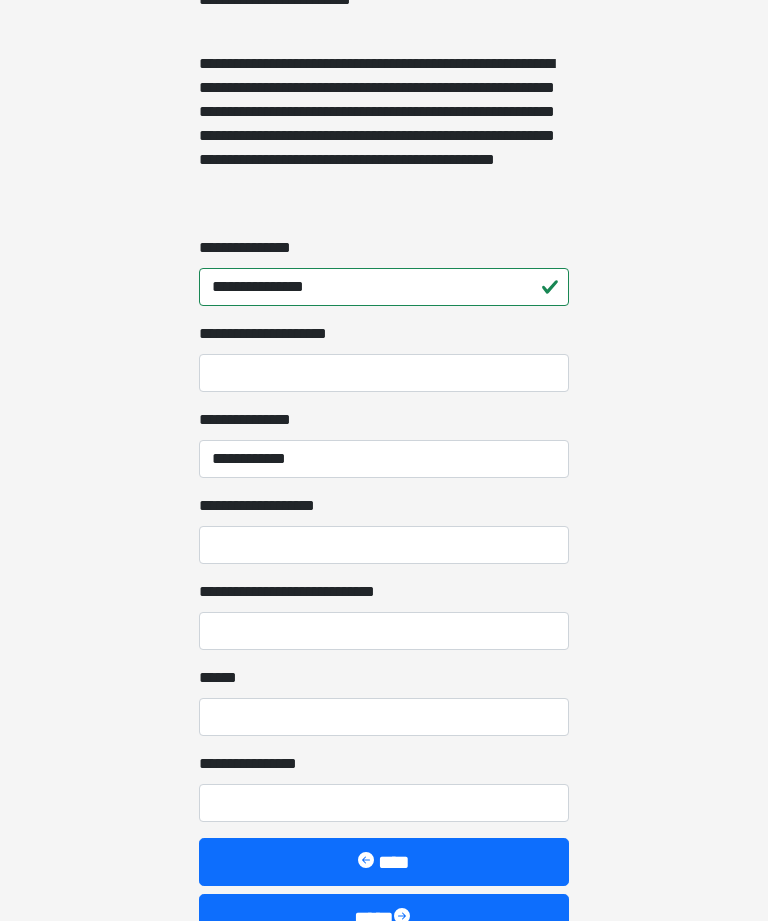 click on "**********" at bounding box center (384, 545) 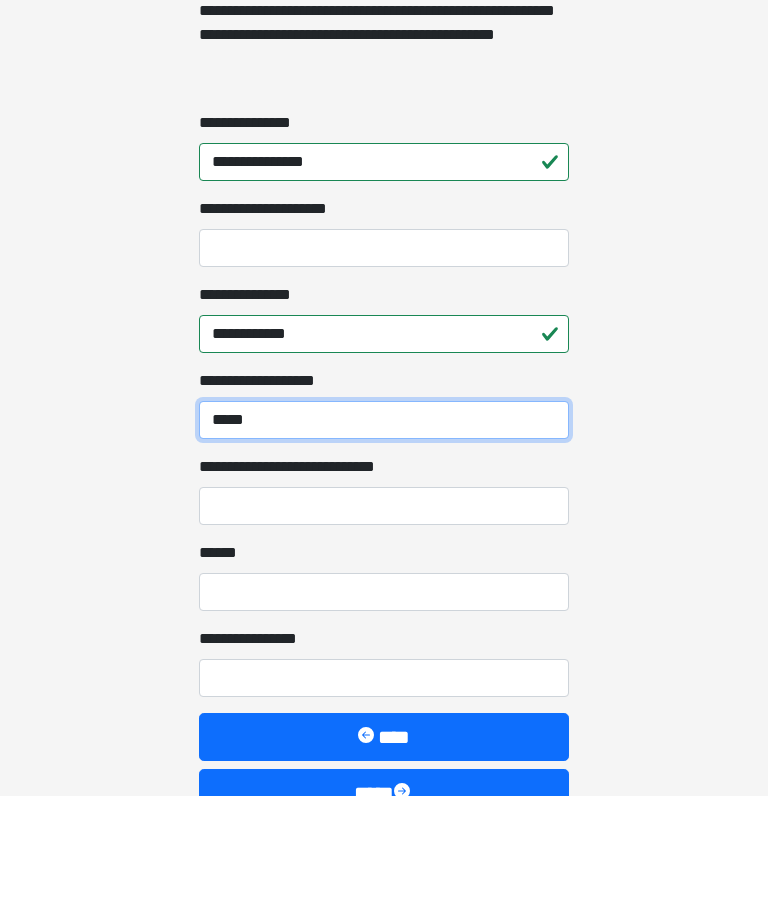 type on "*****" 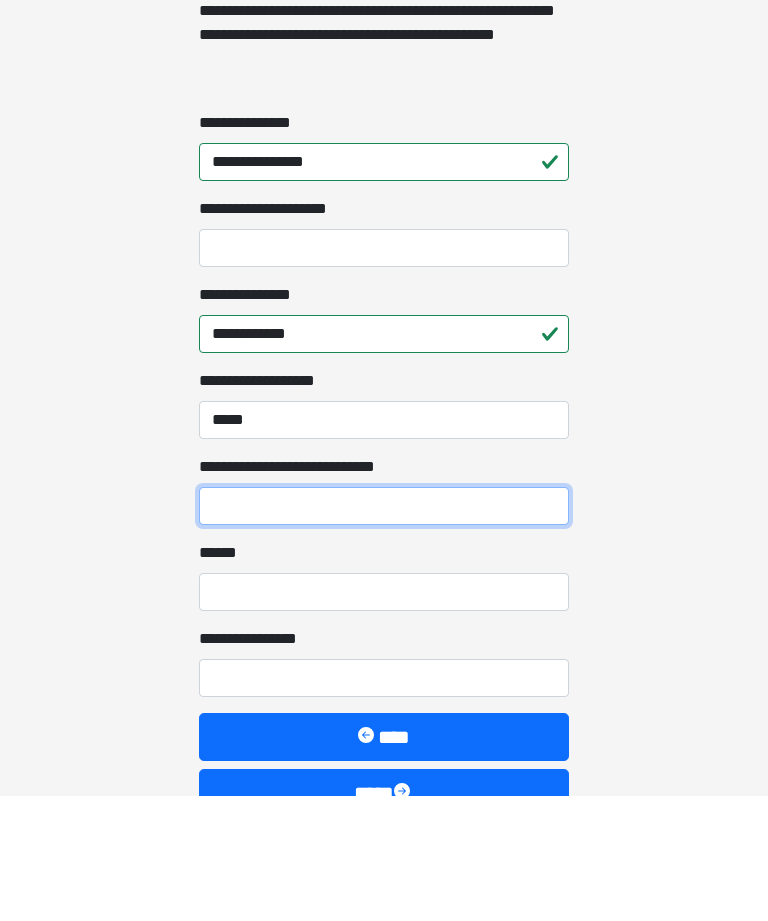 click on "**********" at bounding box center (384, 631) 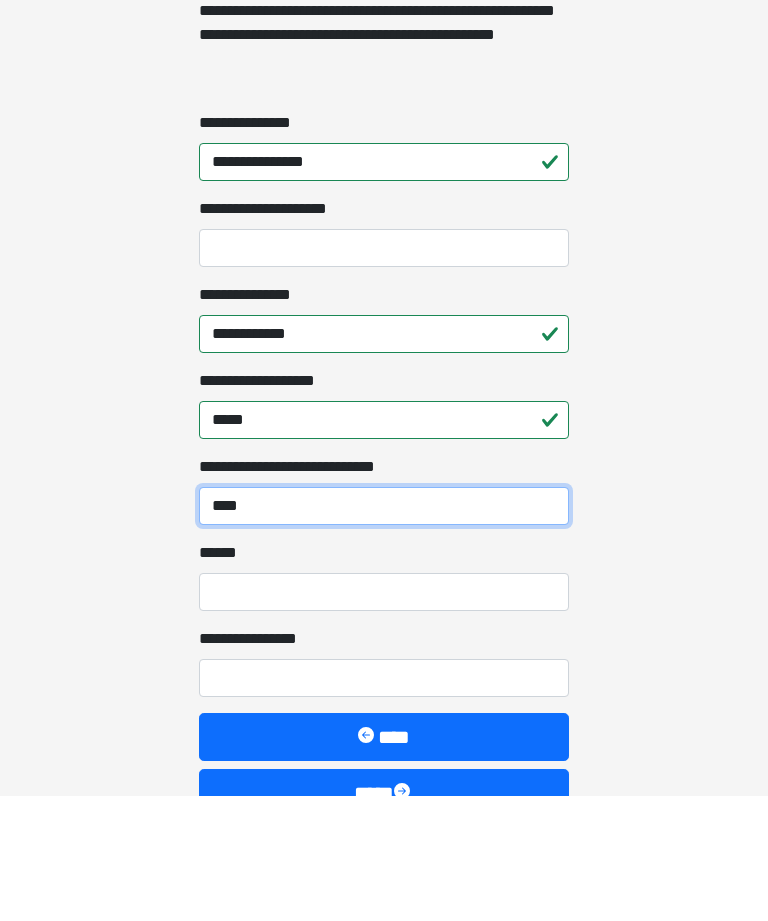 scroll, scrollTop: 1522, scrollLeft: 0, axis: vertical 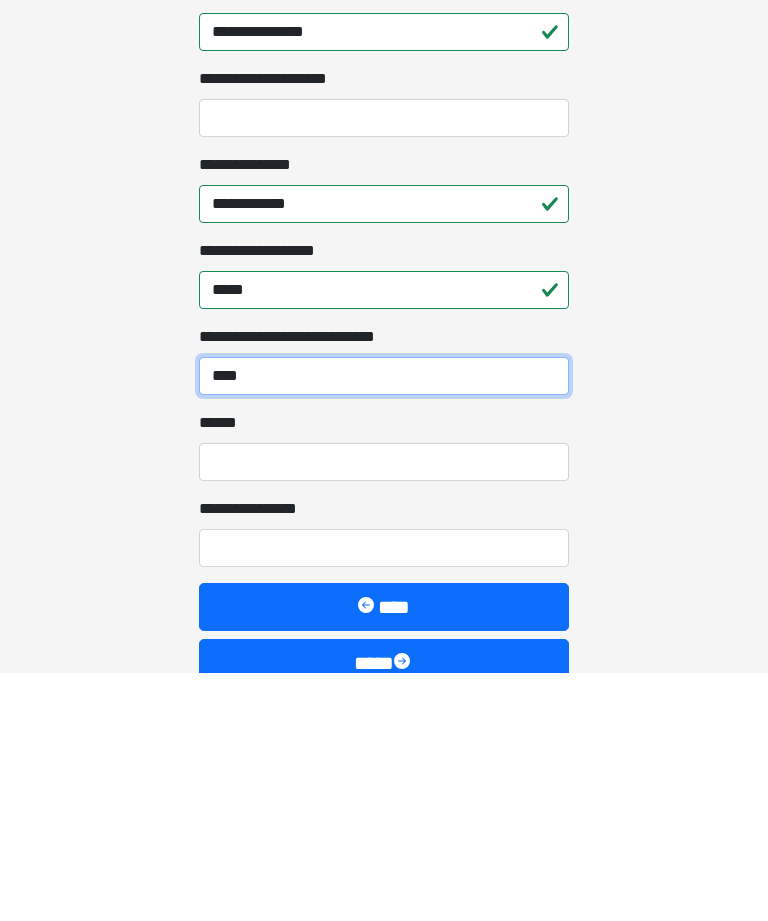 type on "****" 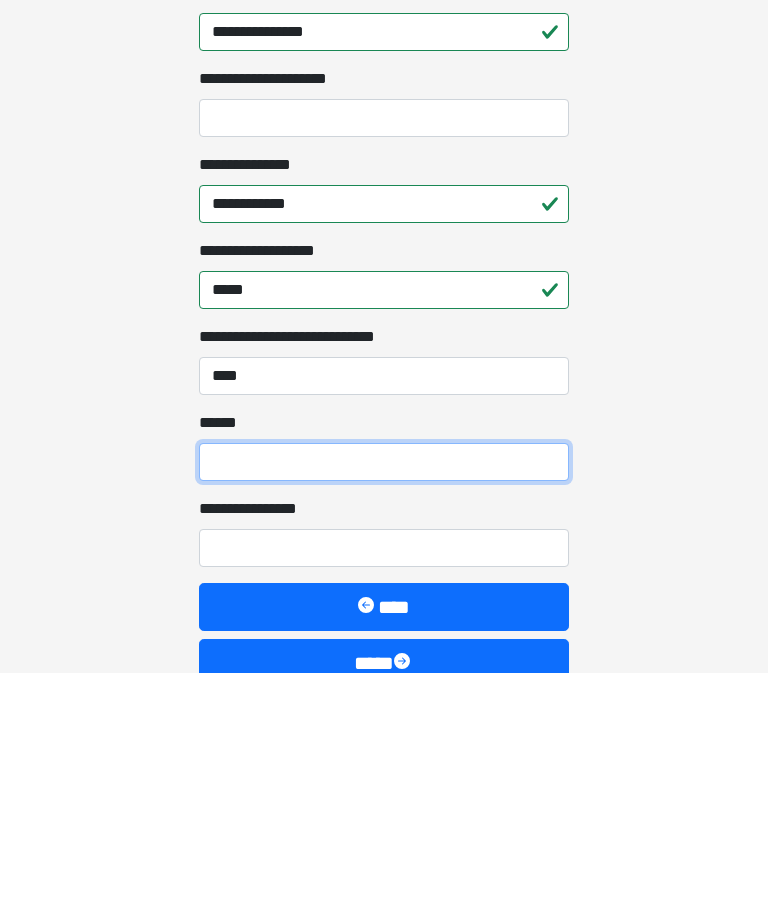 click on "**** *" at bounding box center [384, 711] 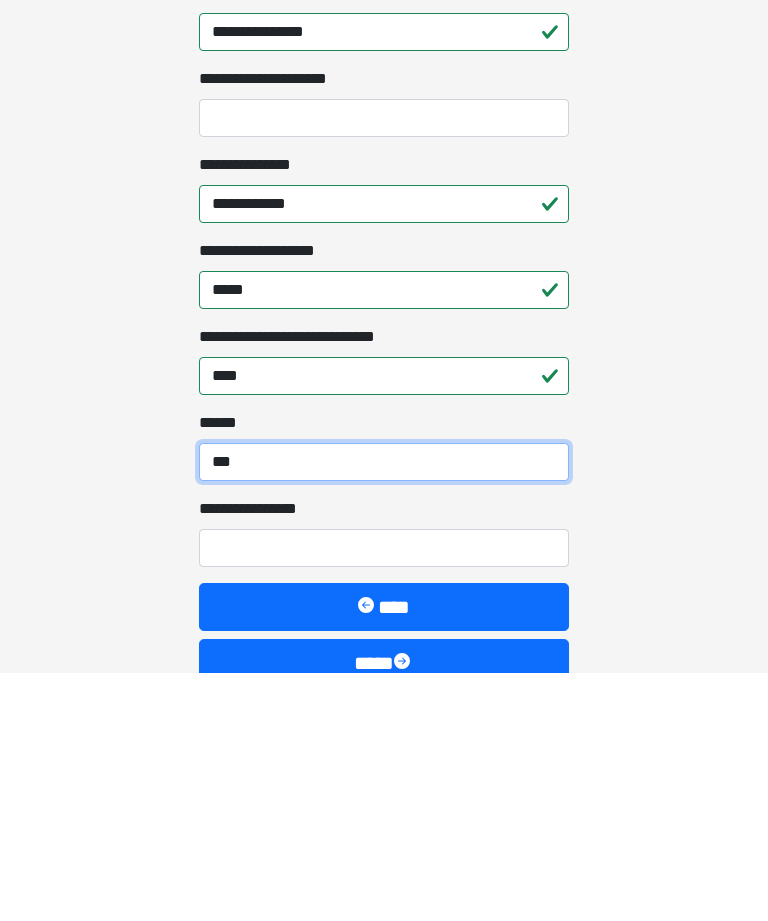 type on "***" 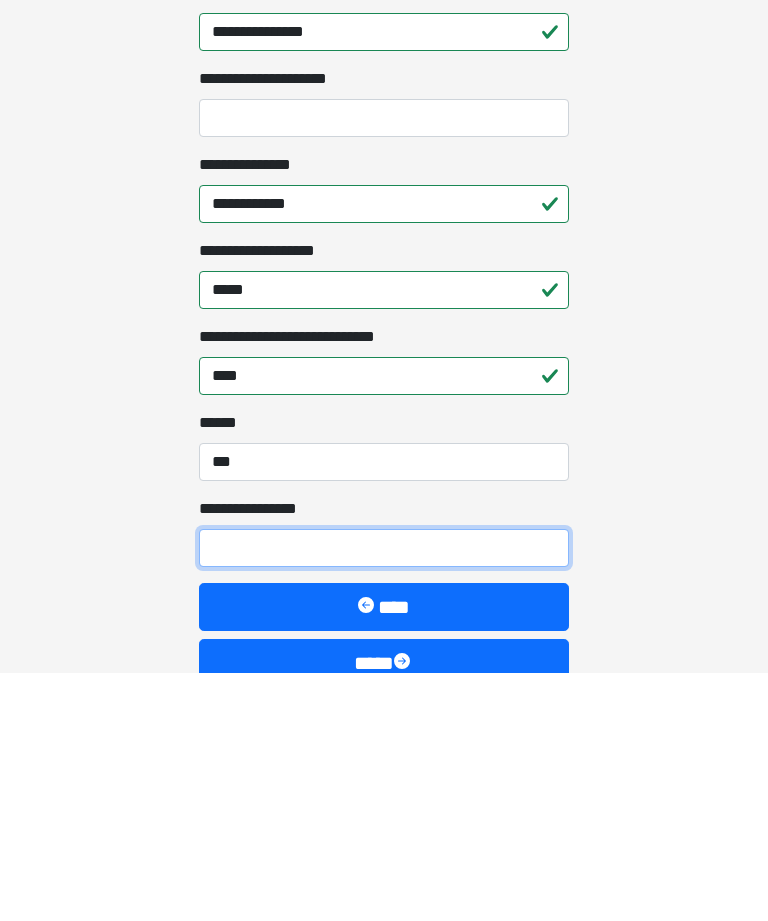 click on "**********" at bounding box center (384, 797) 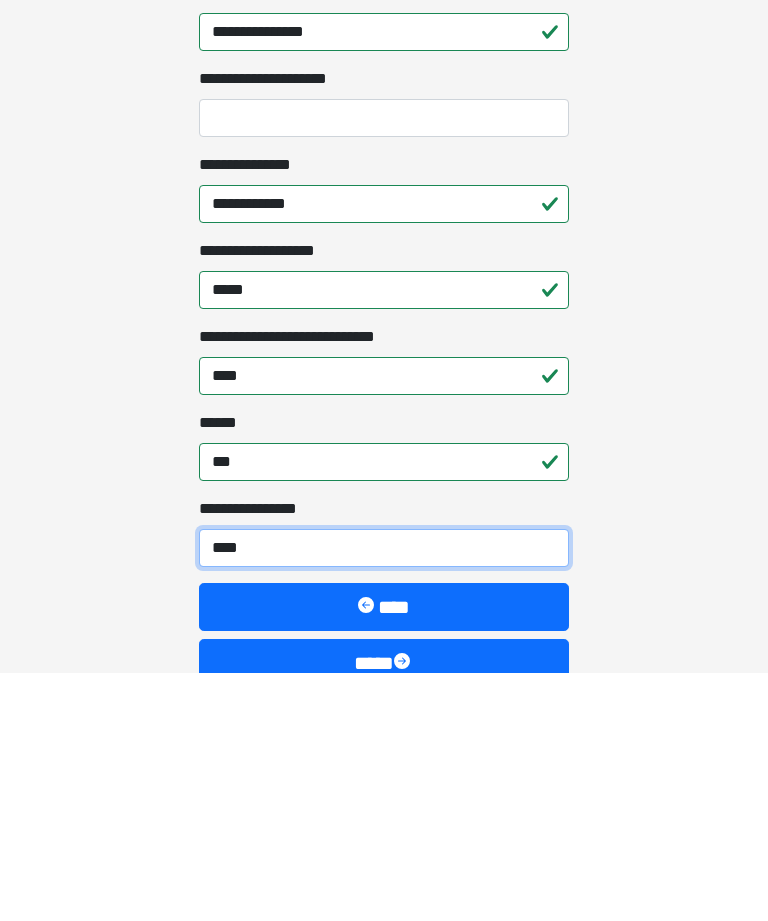 type on "*****" 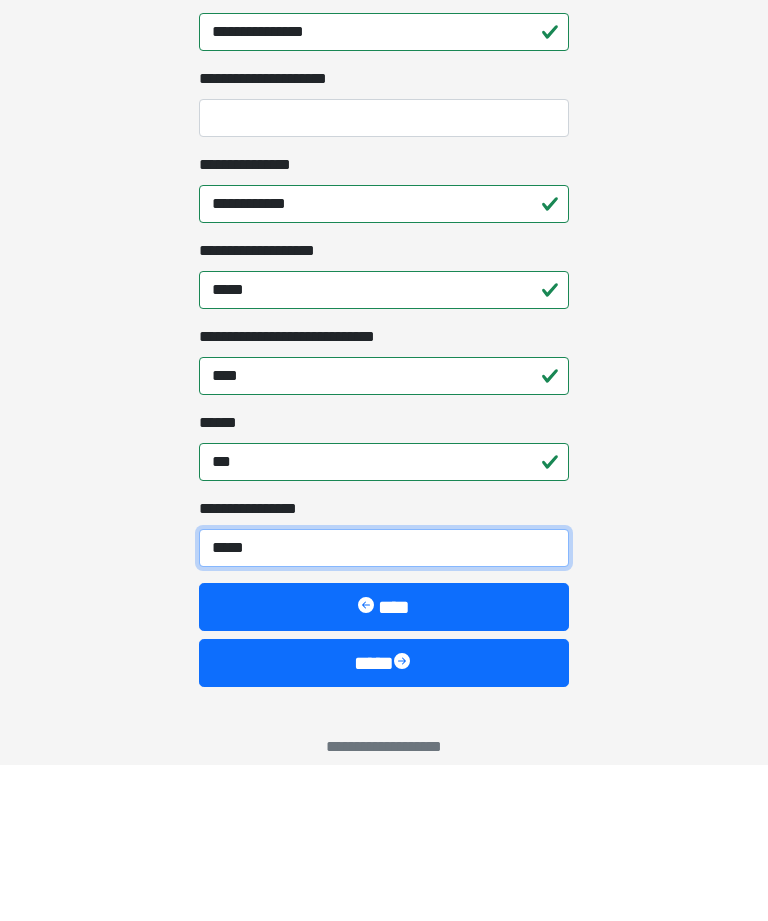 scroll, scrollTop: 1640, scrollLeft: 0, axis: vertical 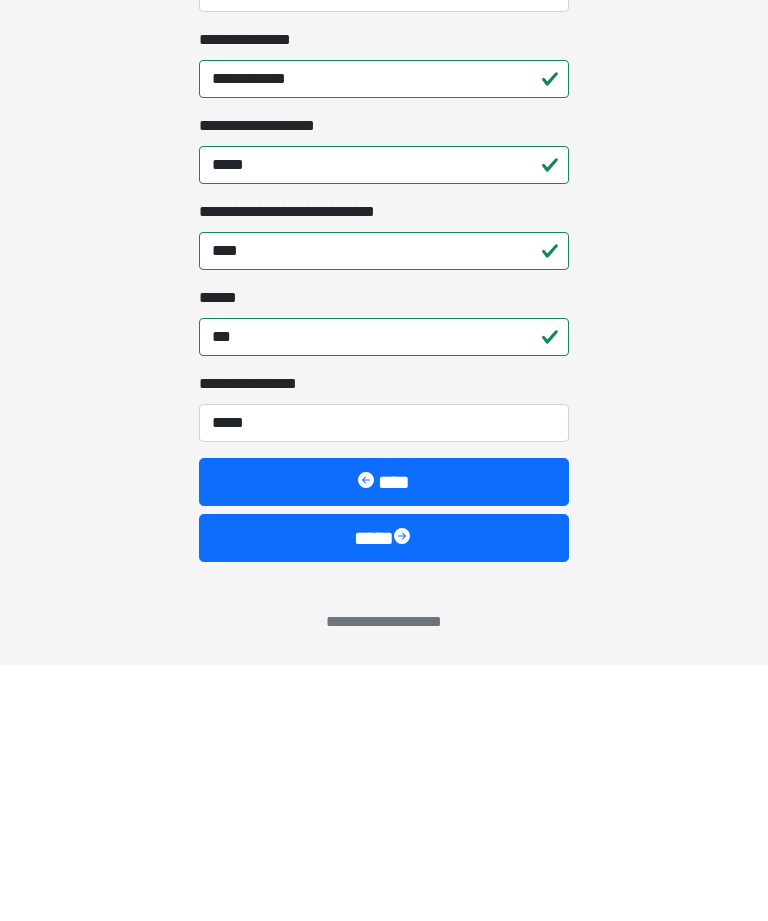 click on "****" at bounding box center (384, 794) 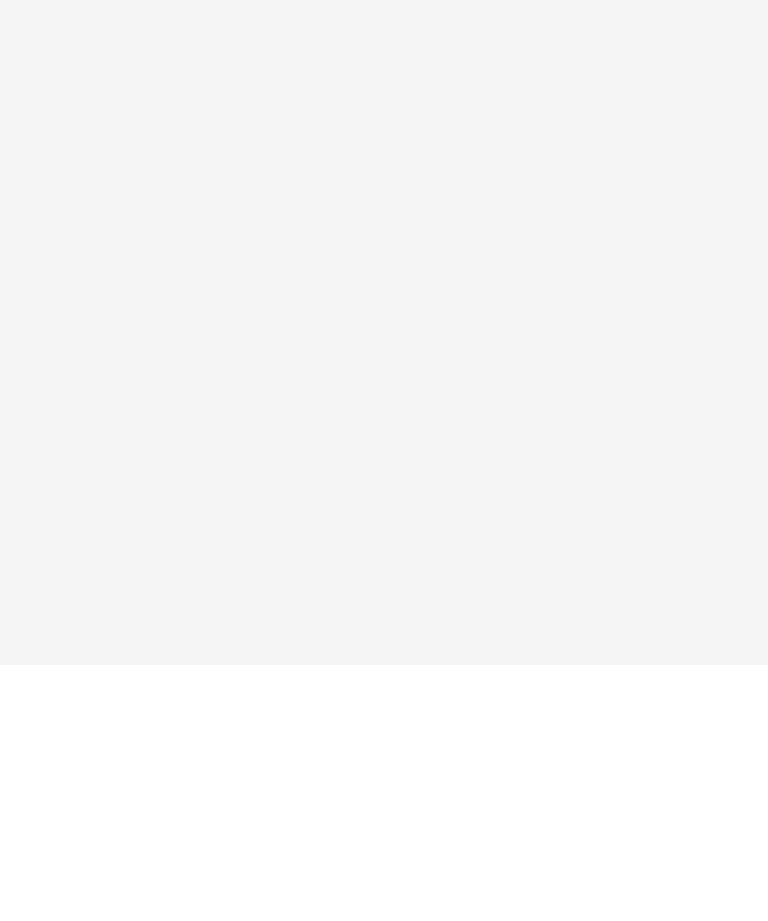 scroll, scrollTop: 0, scrollLeft: 0, axis: both 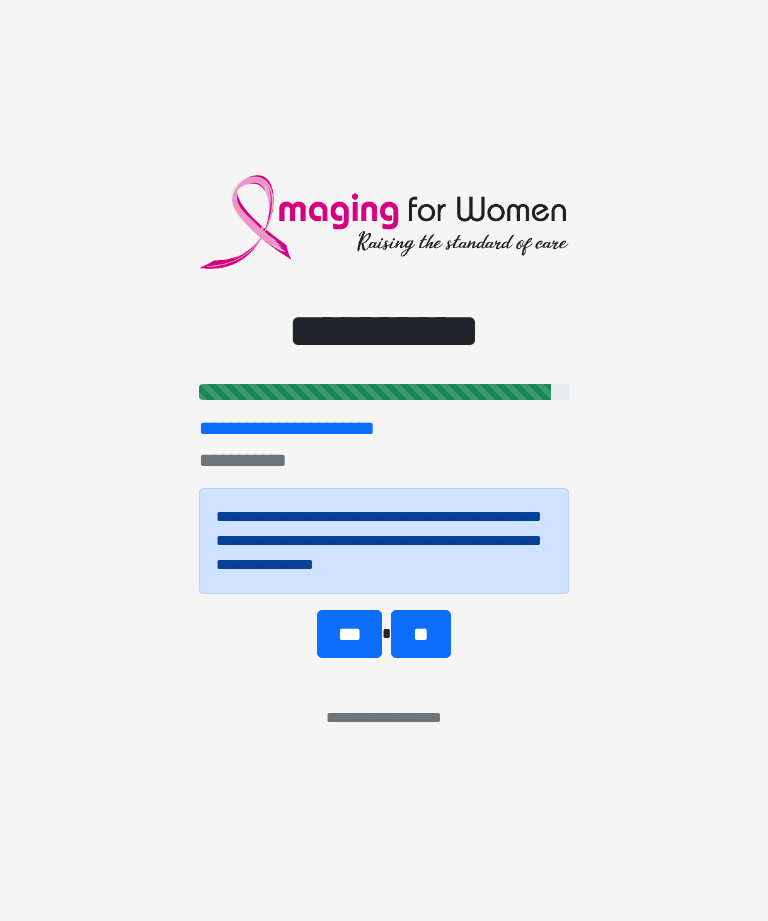 click on "**" at bounding box center (420, 634) 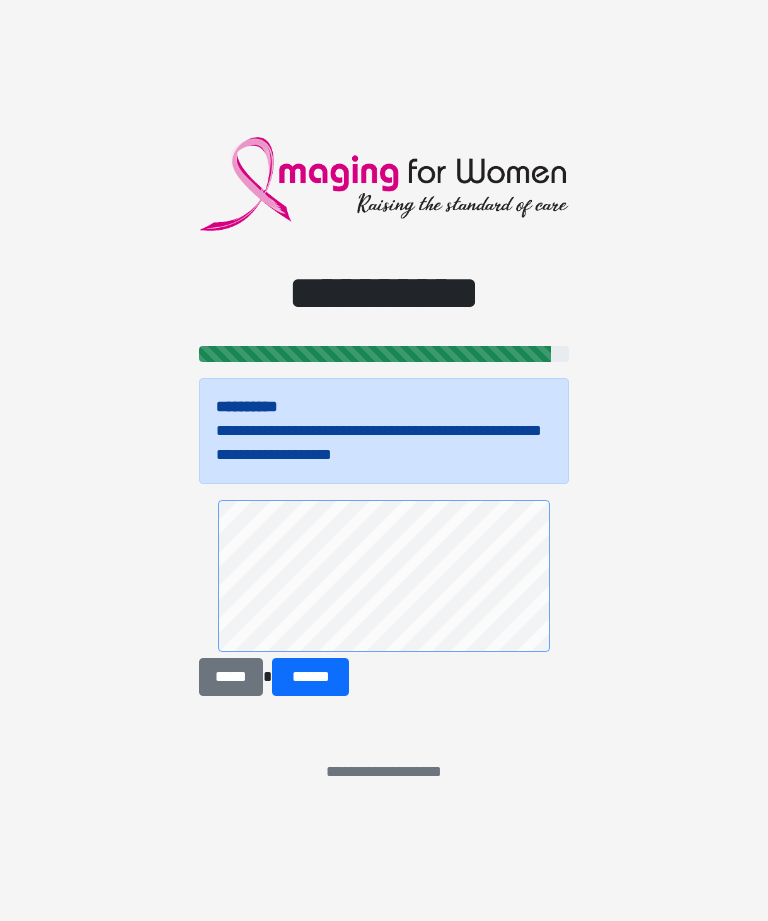 click on "******" at bounding box center (310, 677) 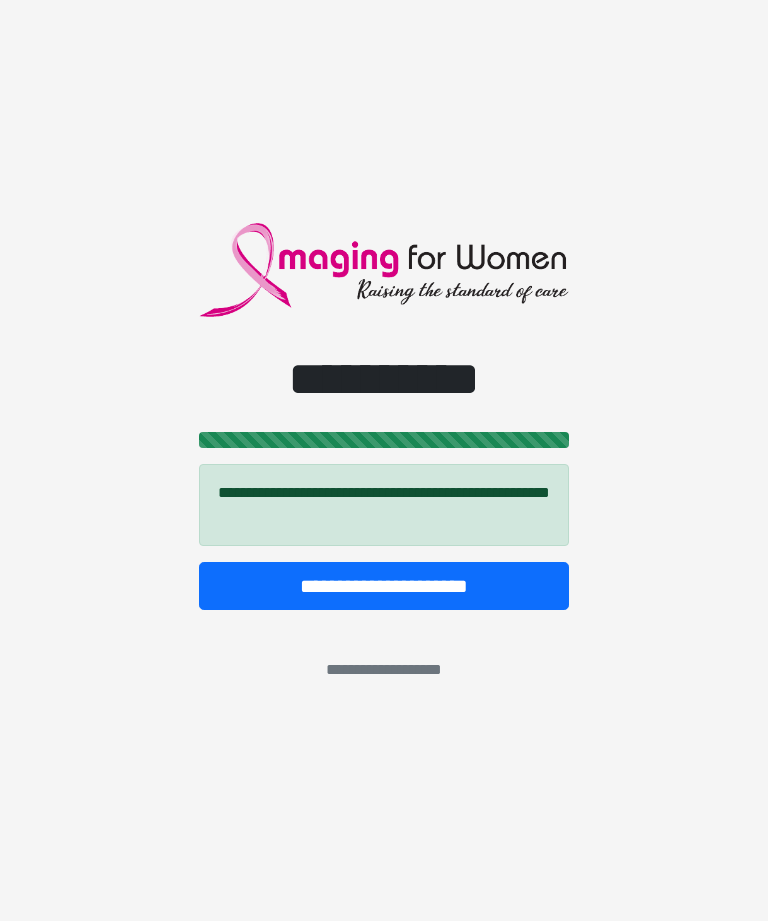 click on "**********" at bounding box center [384, 586] 